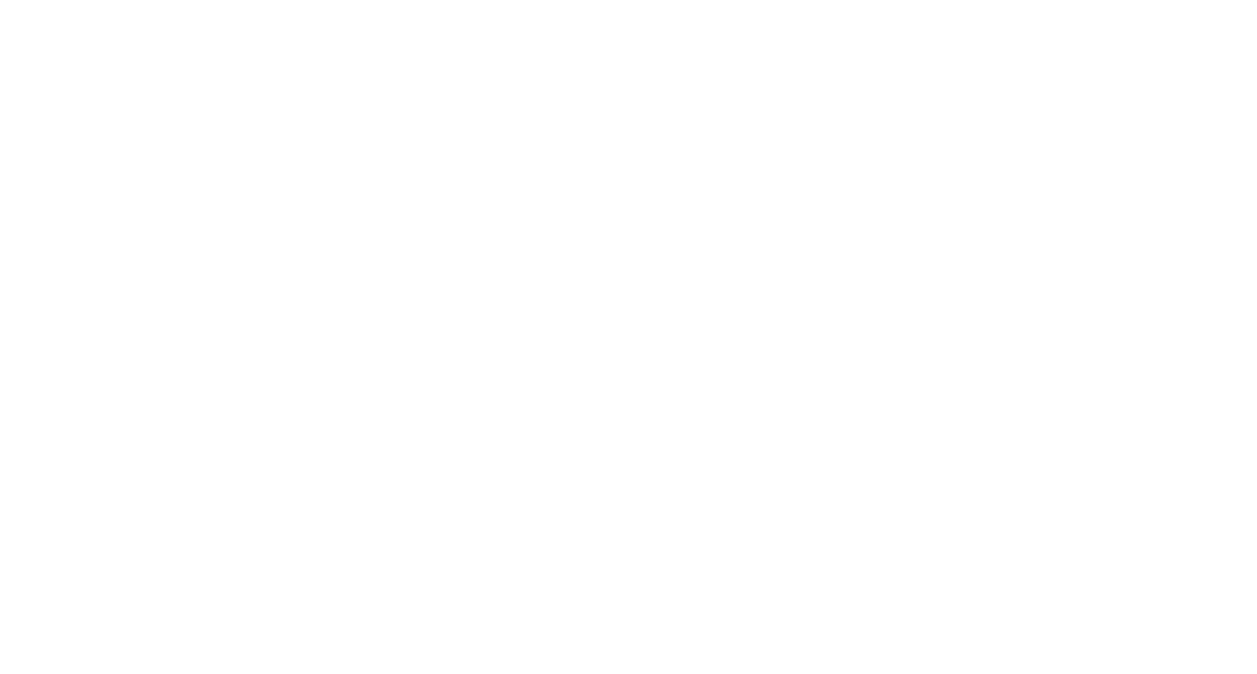scroll, scrollTop: 0, scrollLeft: 0, axis: both 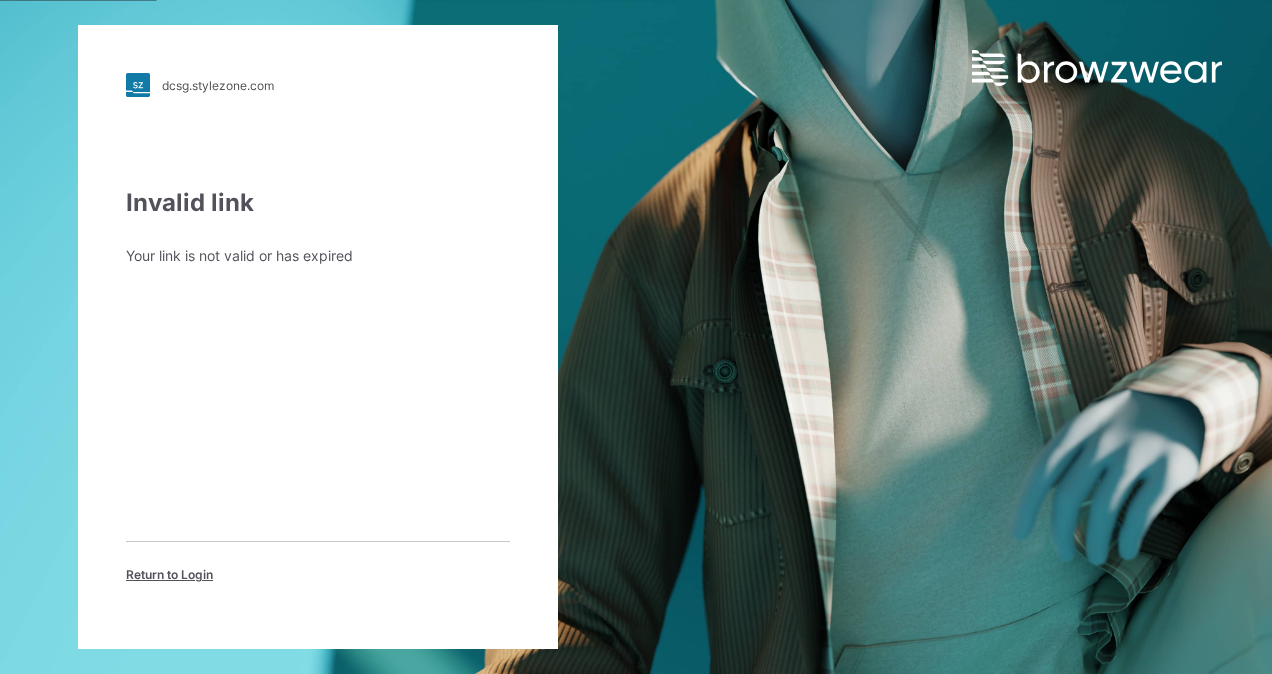 click on "Return to Login" at bounding box center (169, 575) 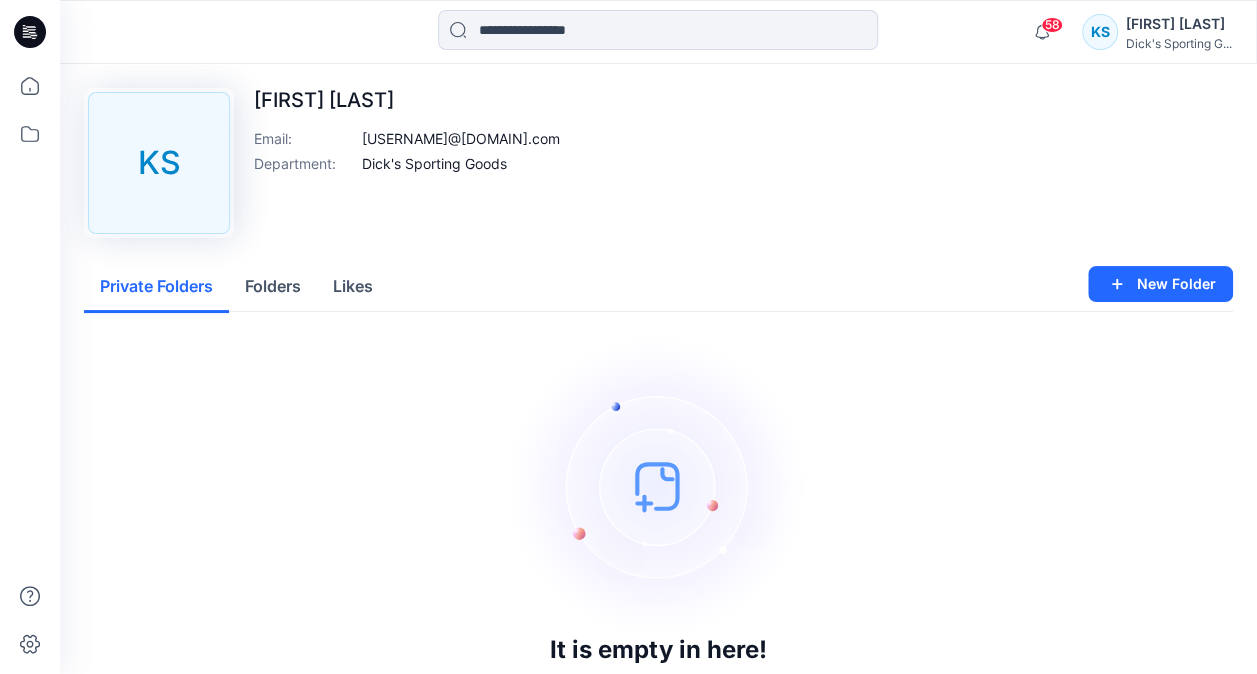 click on "Folders" at bounding box center (273, 287) 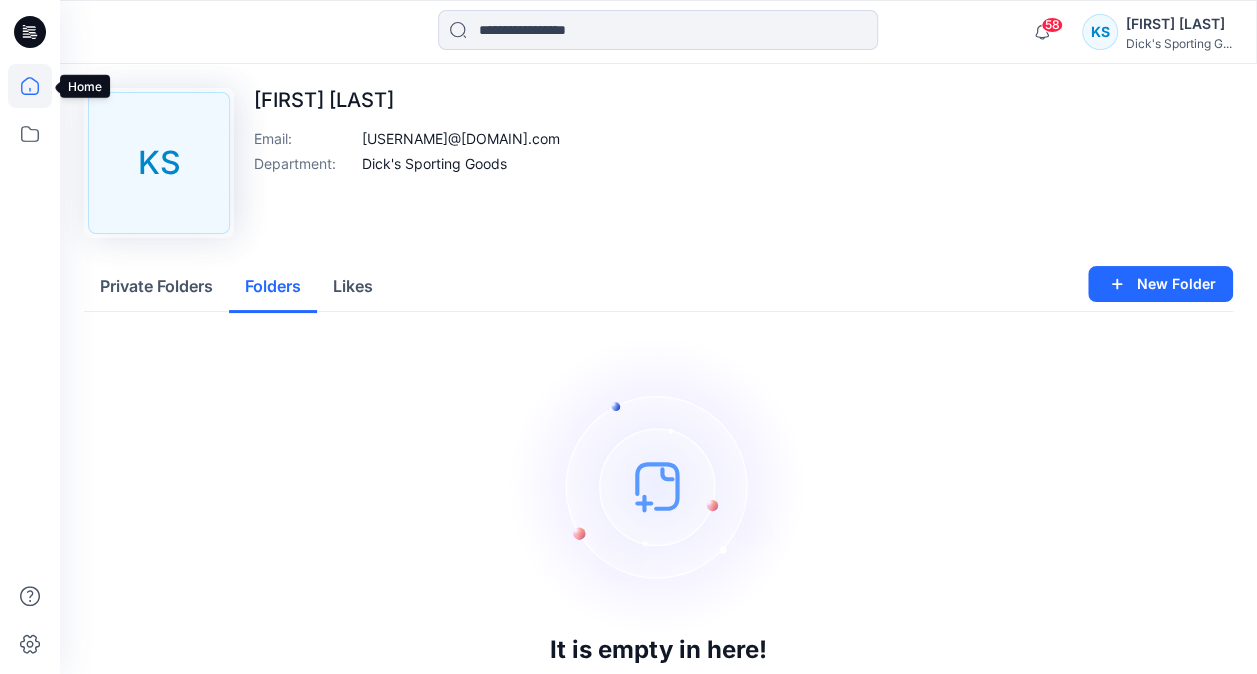 click 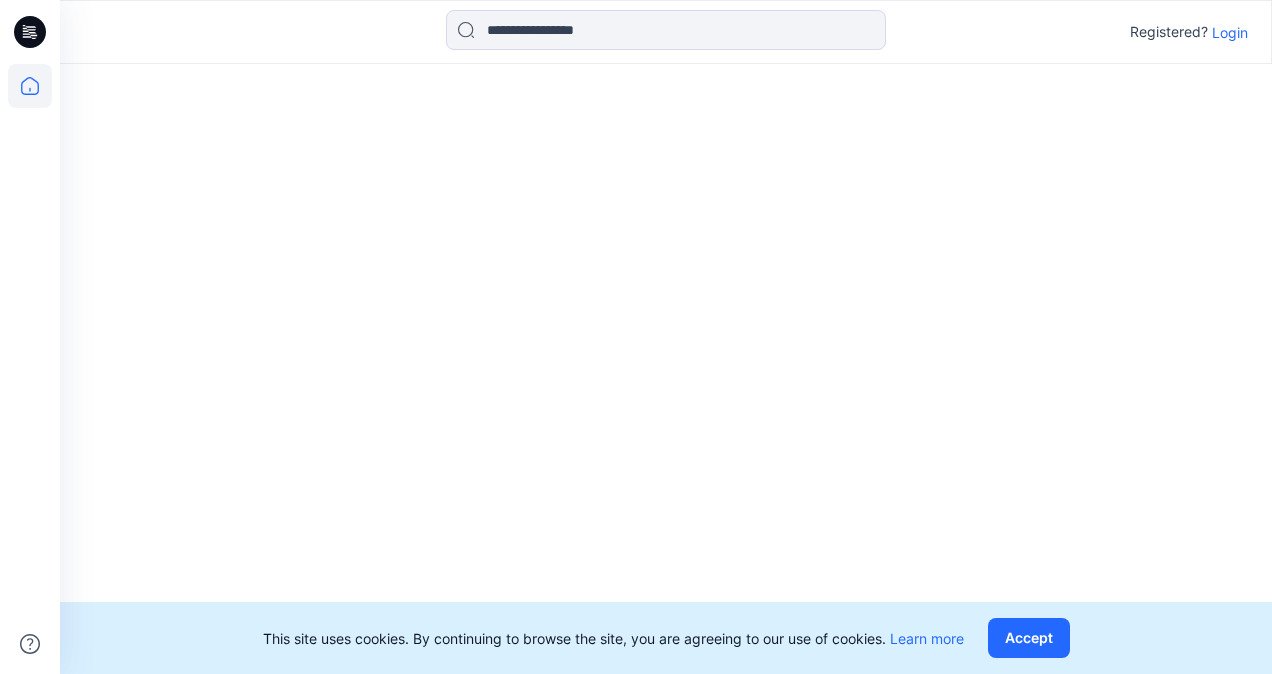 scroll, scrollTop: 0, scrollLeft: 0, axis: both 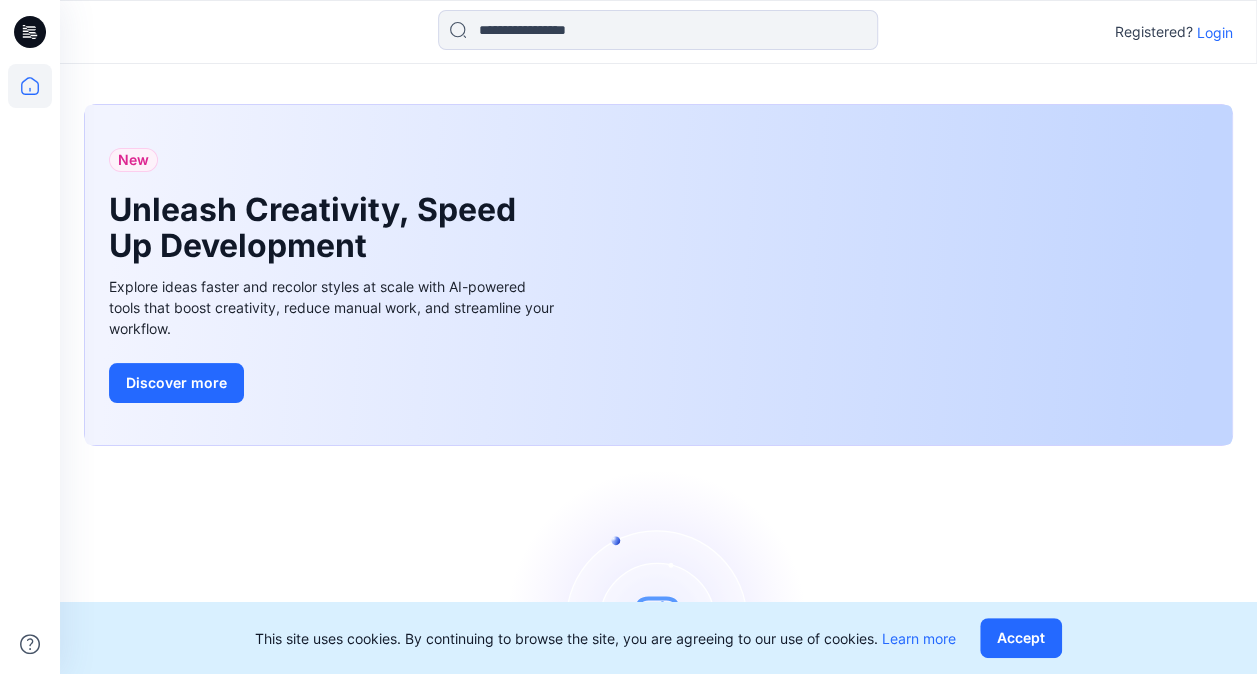 click on "Login" at bounding box center [1215, 32] 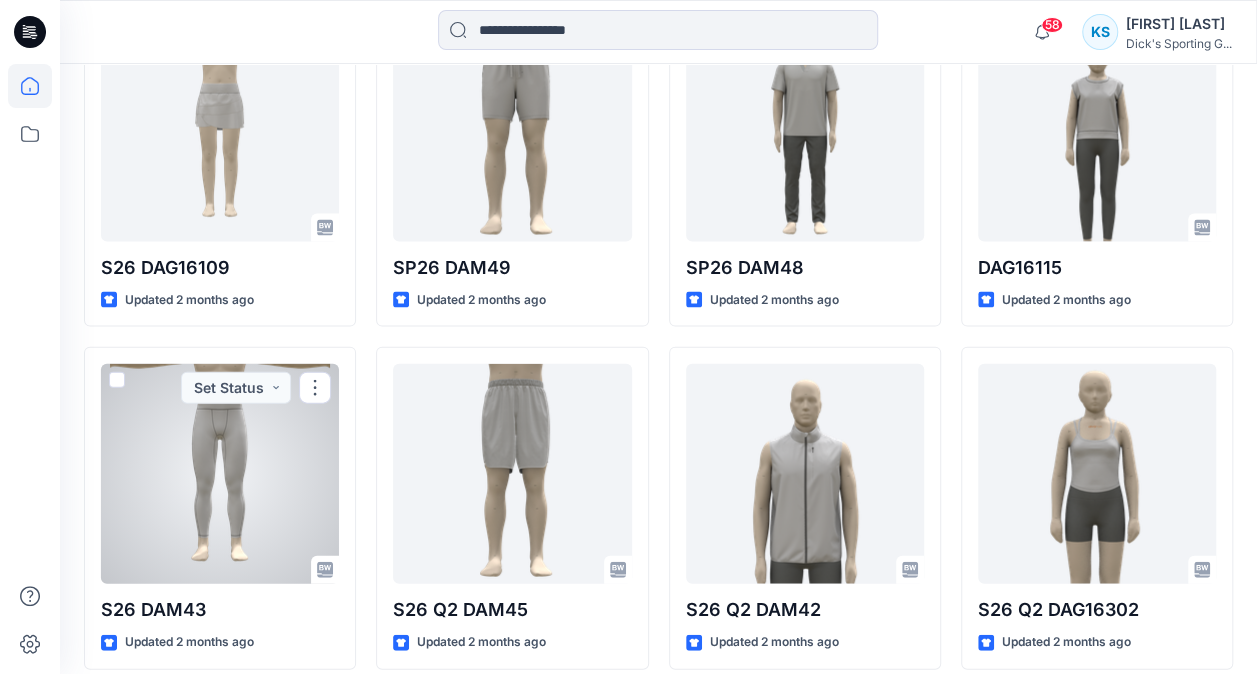 scroll, scrollTop: 2115, scrollLeft: 0, axis: vertical 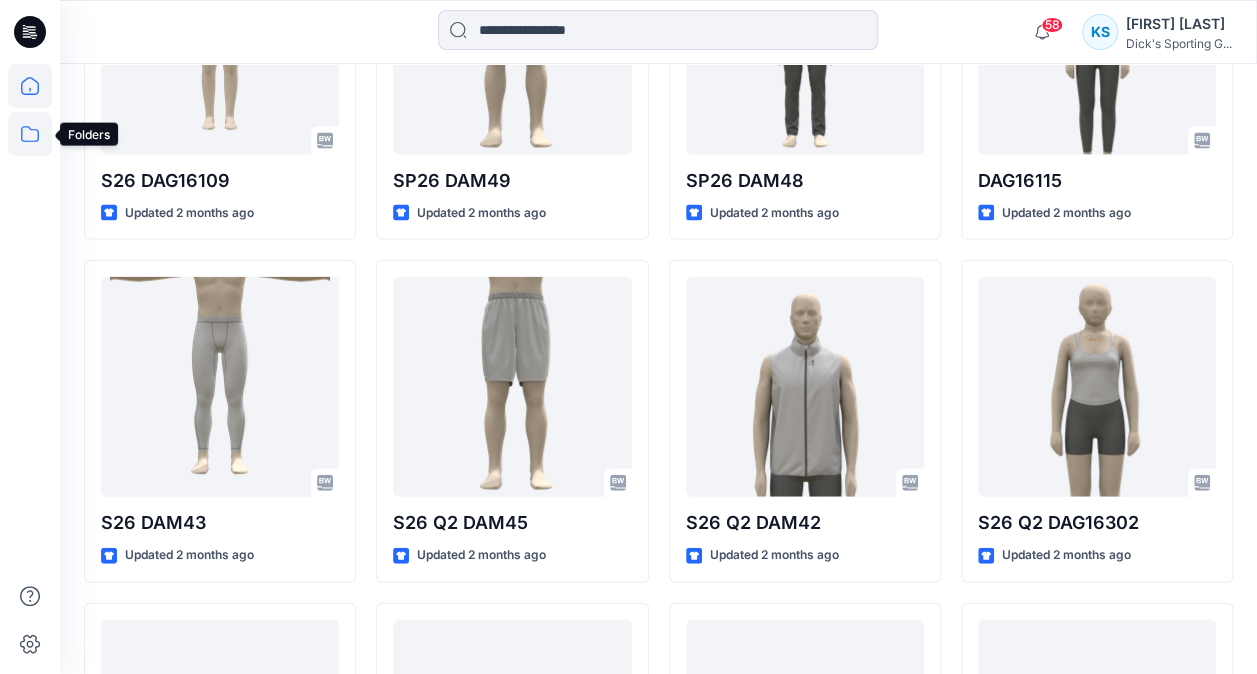 click 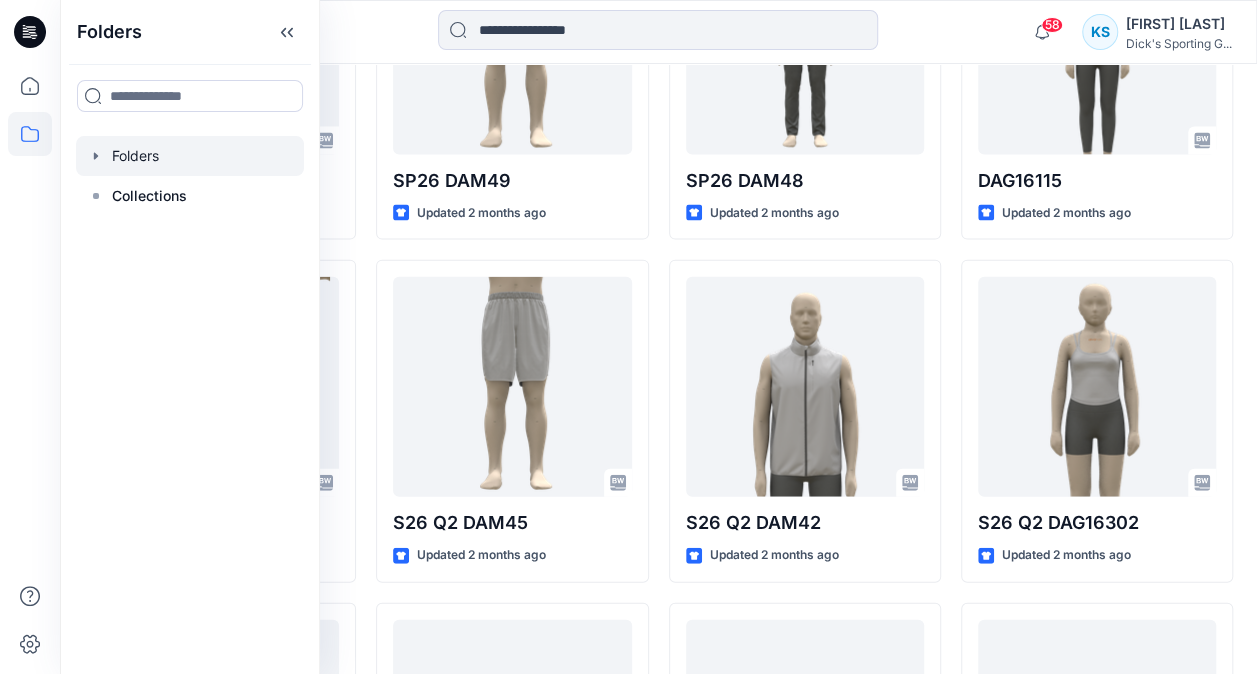 click at bounding box center (190, 156) 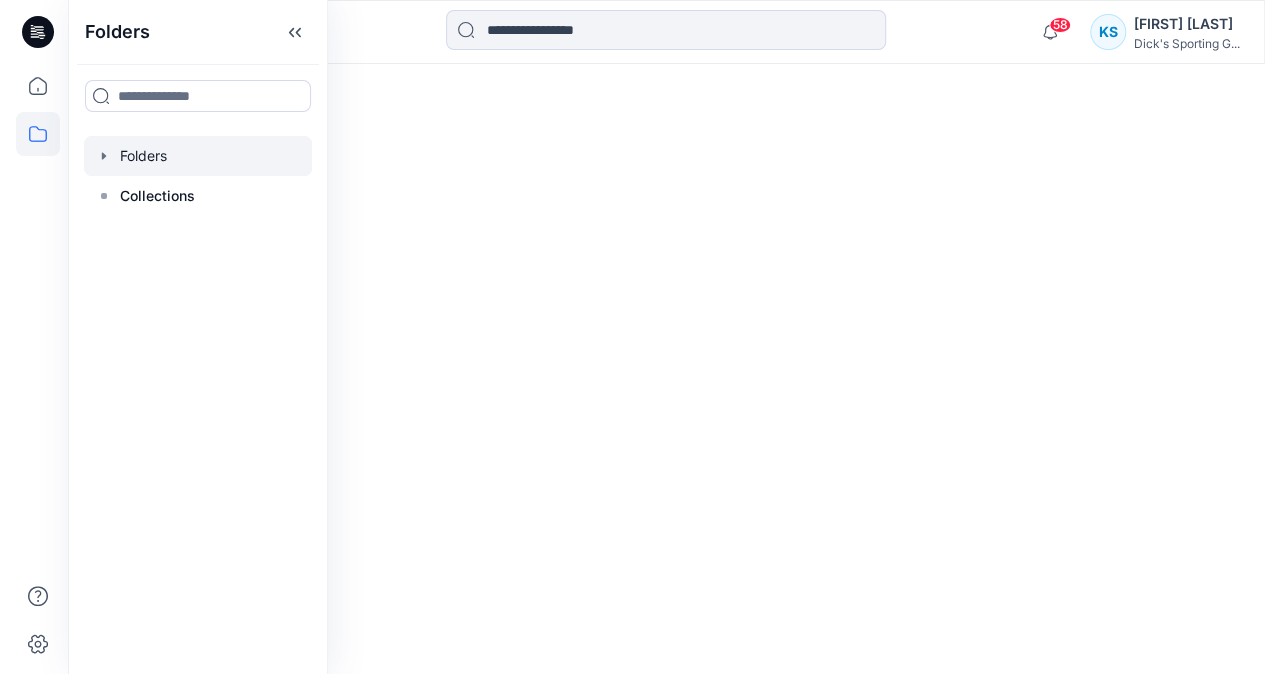 scroll, scrollTop: 0, scrollLeft: 0, axis: both 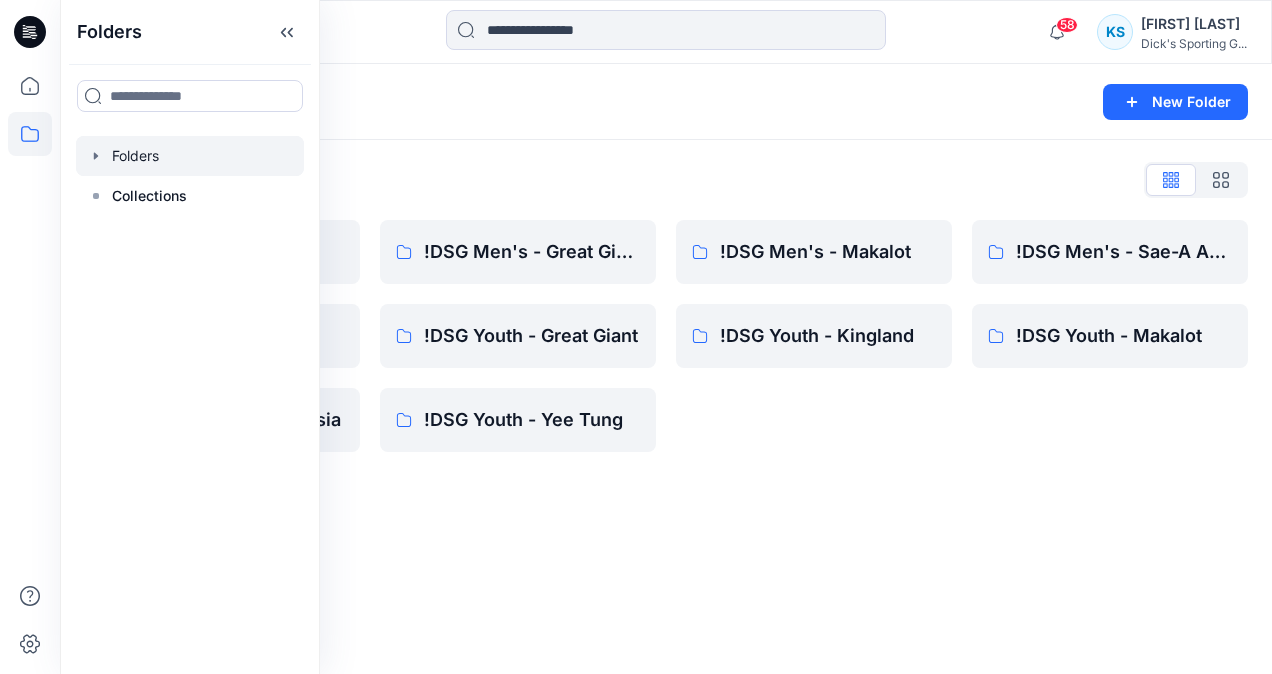 click on "Folders List !DSG Men's - Decor !DSG Men's - Valley !DSG Youth - Sae-A Asia !DSG Men's - Great Giant !DSG Youth - Great Giant !DSG Youth - Yee Tung !DSG Men's - Makalot !DSG Youth - Kingland !DSG Men's - Sae-A Asia !DSG Youth - Makalot" at bounding box center (666, 308) 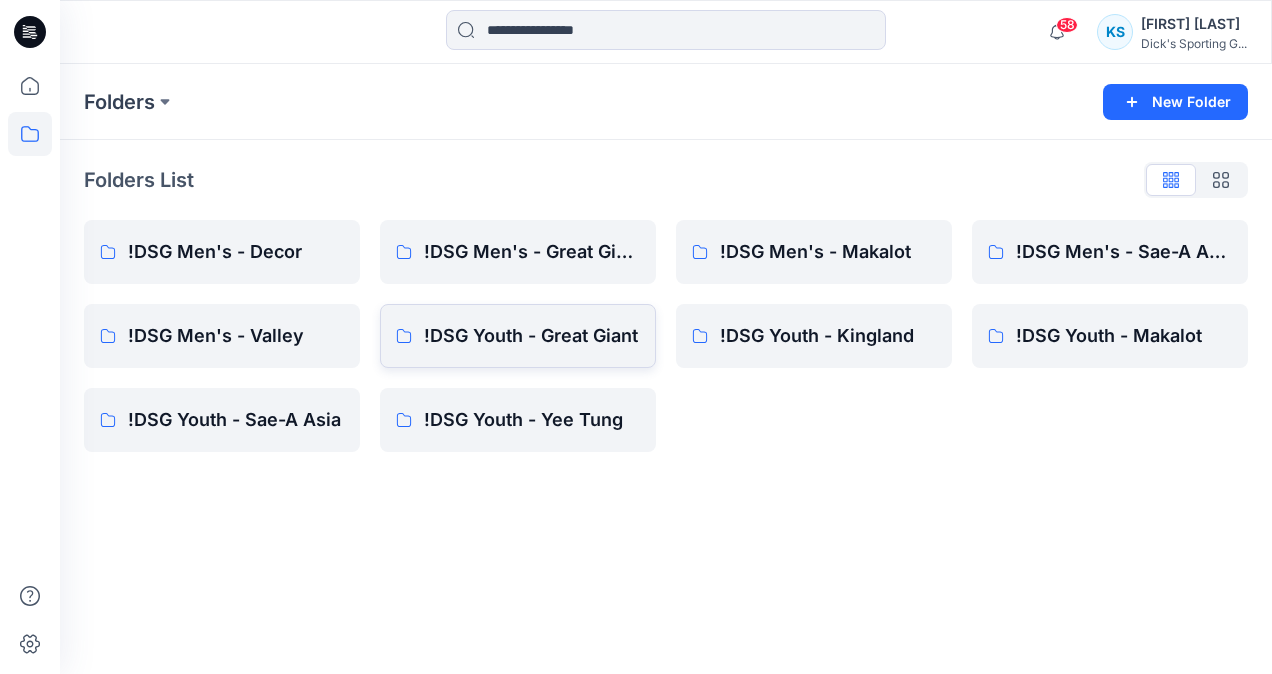 click on "!DSG Youth - Great Giant" at bounding box center (532, 336) 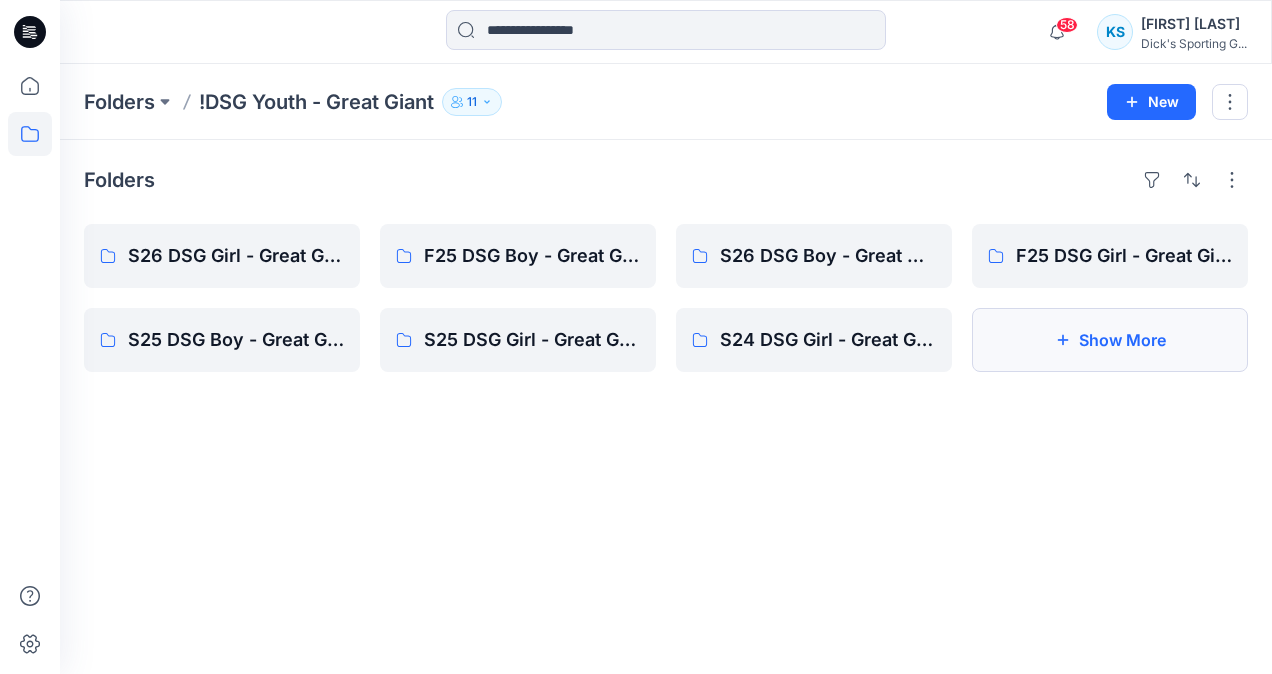 click 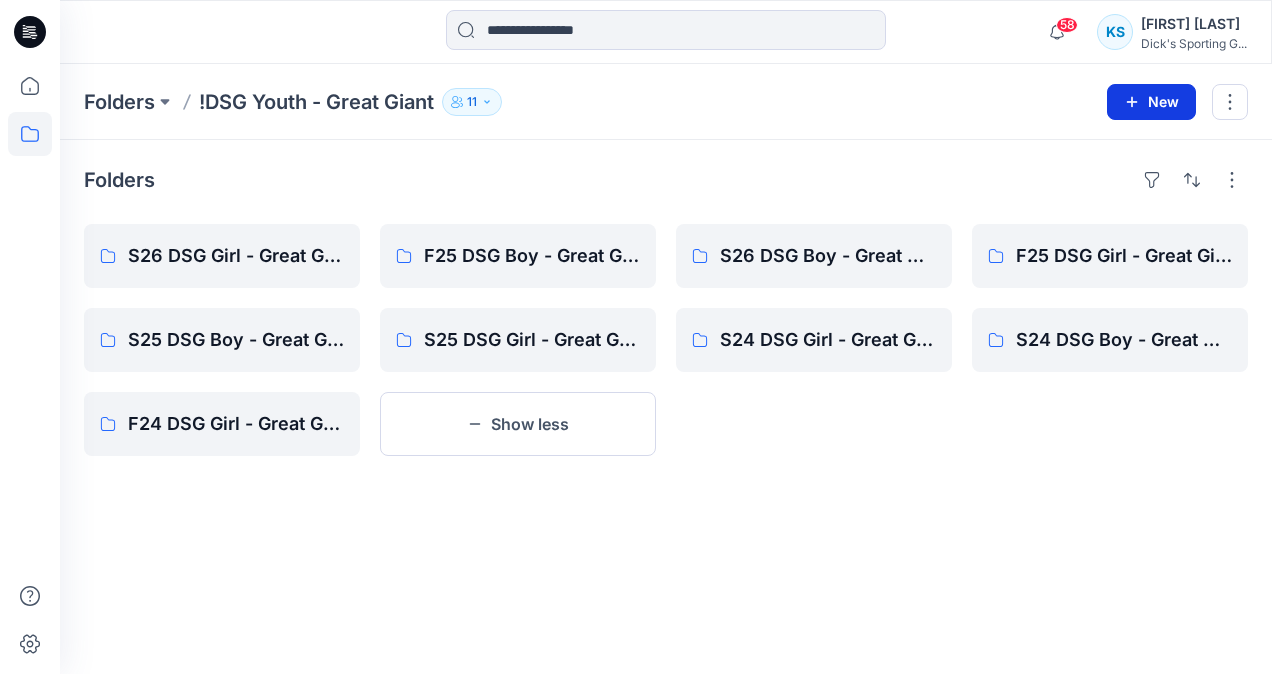 click 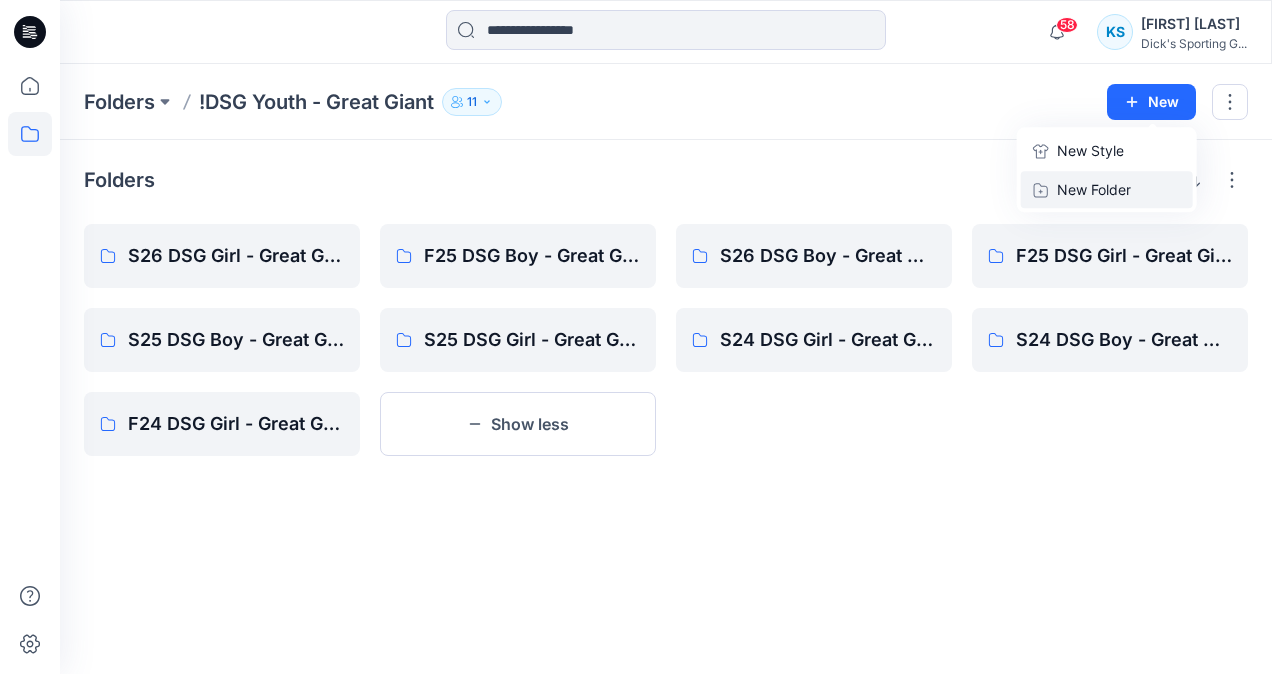click on "New Folder" at bounding box center (1094, 189) 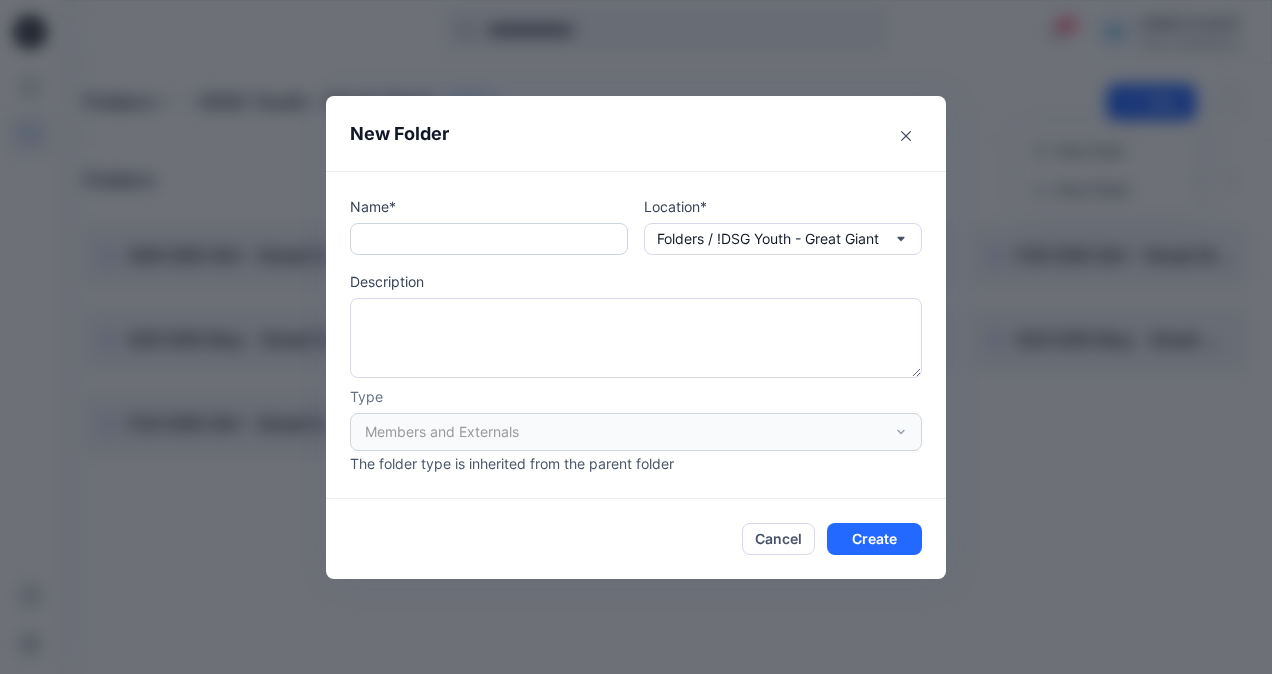 click at bounding box center (489, 239) 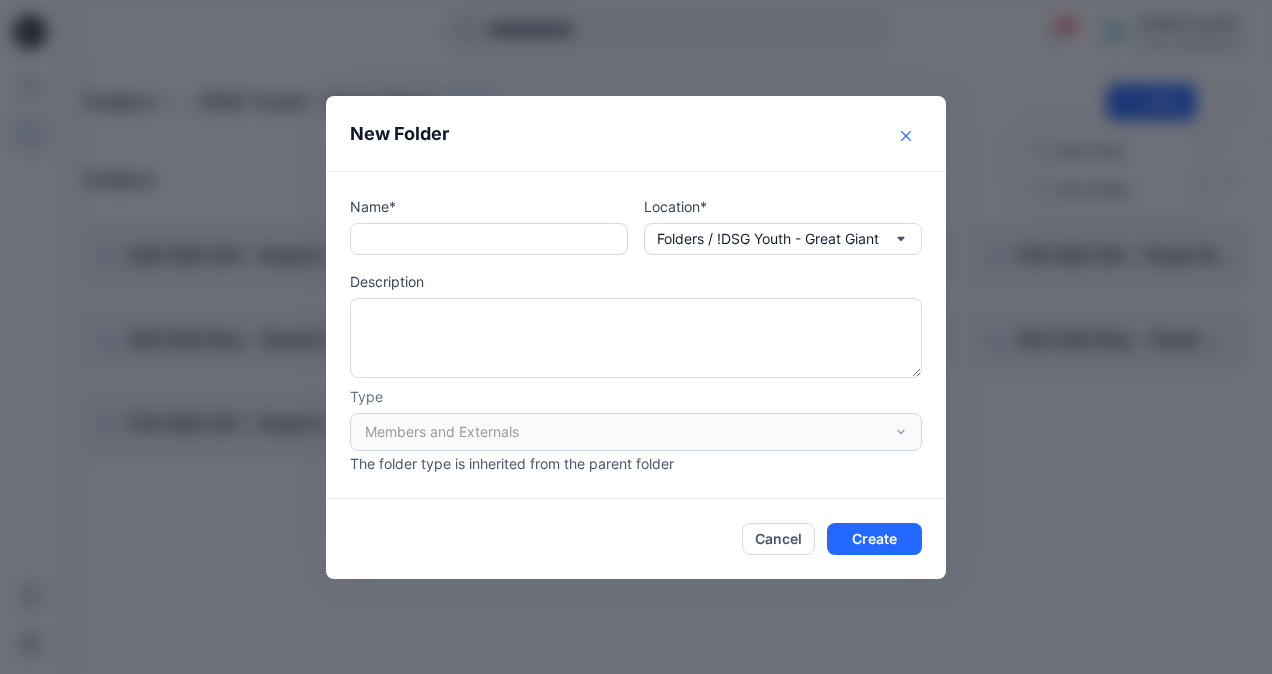 click at bounding box center [906, 136] 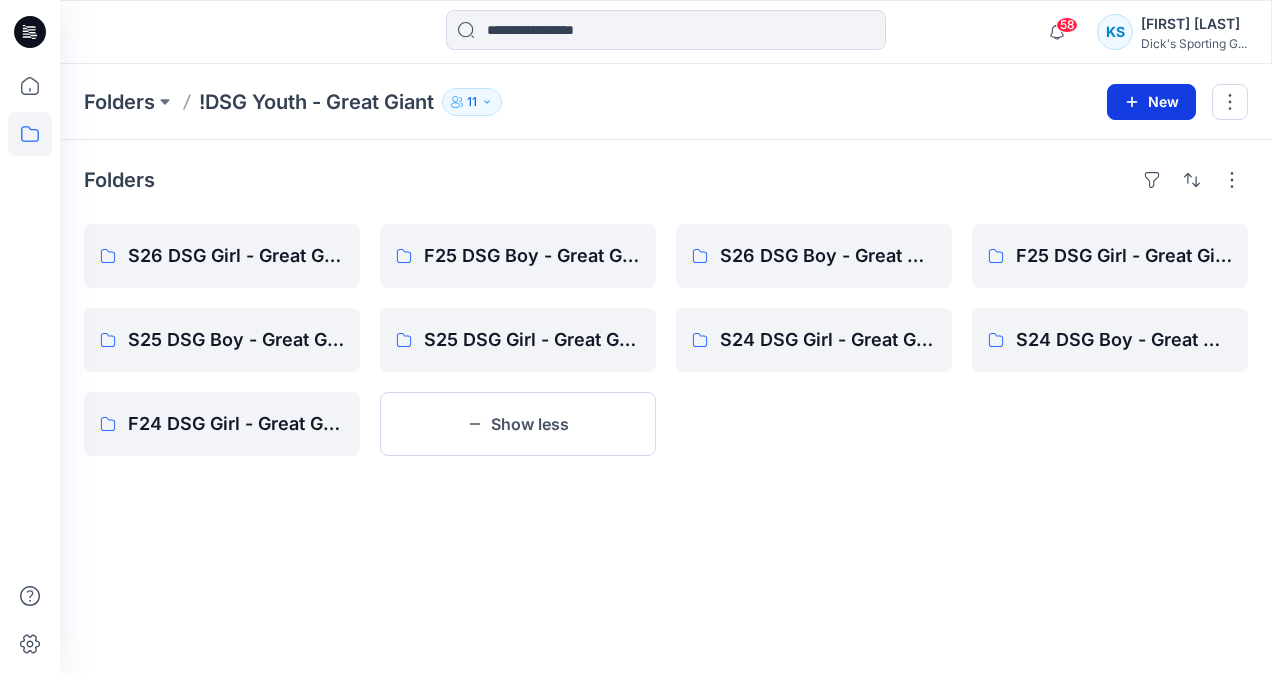 click on "New" at bounding box center [1151, 102] 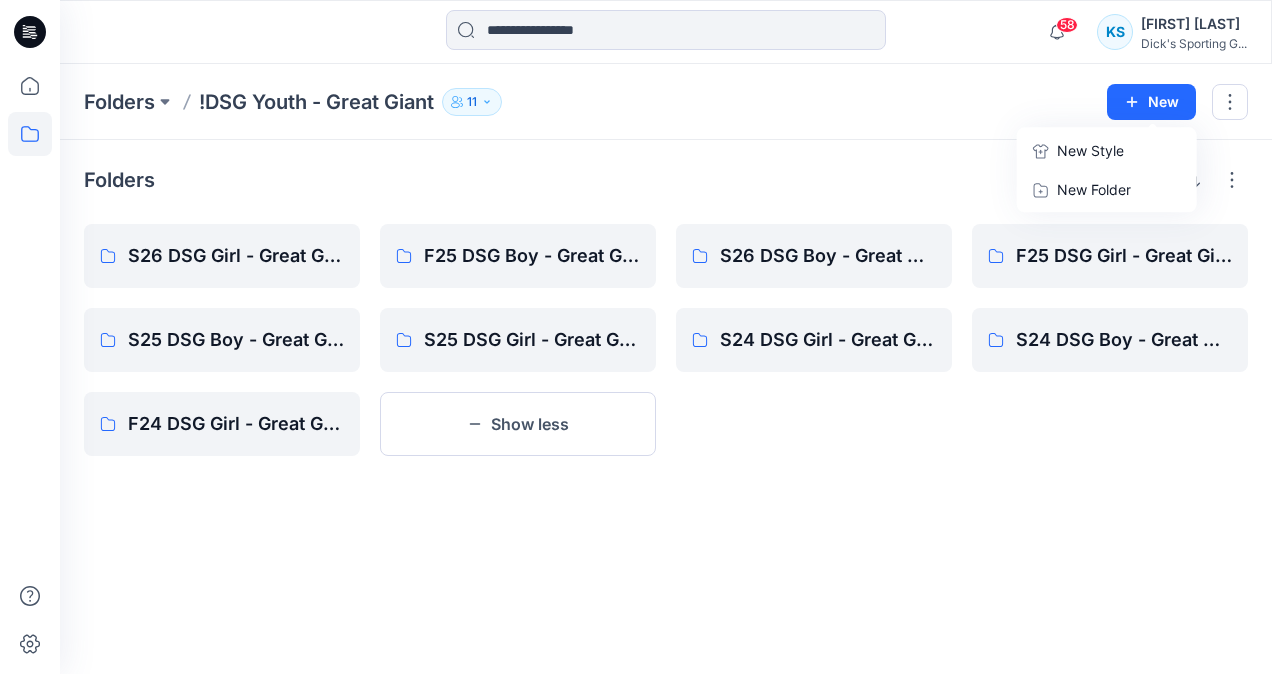 click on "Folders S26 DSG Girl - Great Giant Board S25 DSG Boy - Great Giant Board F24 DSG Girl - Great Giant Board F25 DSG Boy - Great Giant Board S25 DSG Girl - Great Giant Board Show less S26 DSG Boy - Great Giant Board S24 DSG Girl - Great Giant Board F25 DSG Girl - Great Giant Board S24 DSG Boy - Great Giant Board" at bounding box center [666, 407] 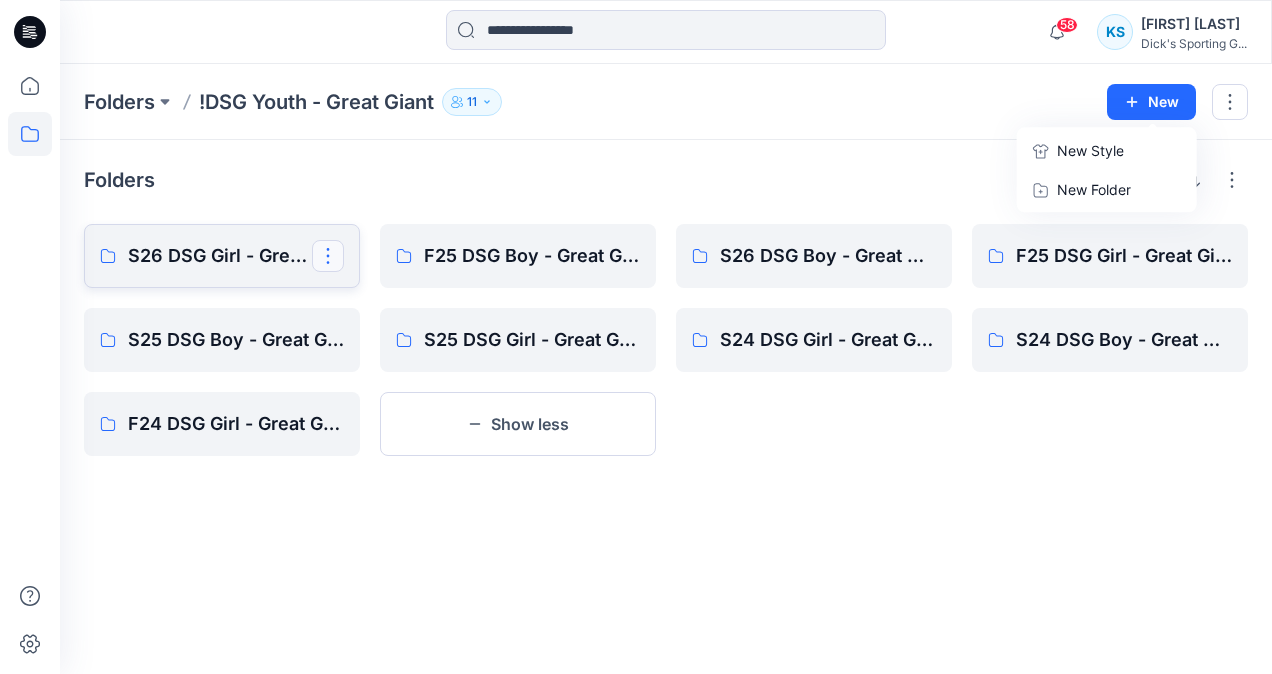 click at bounding box center (328, 256) 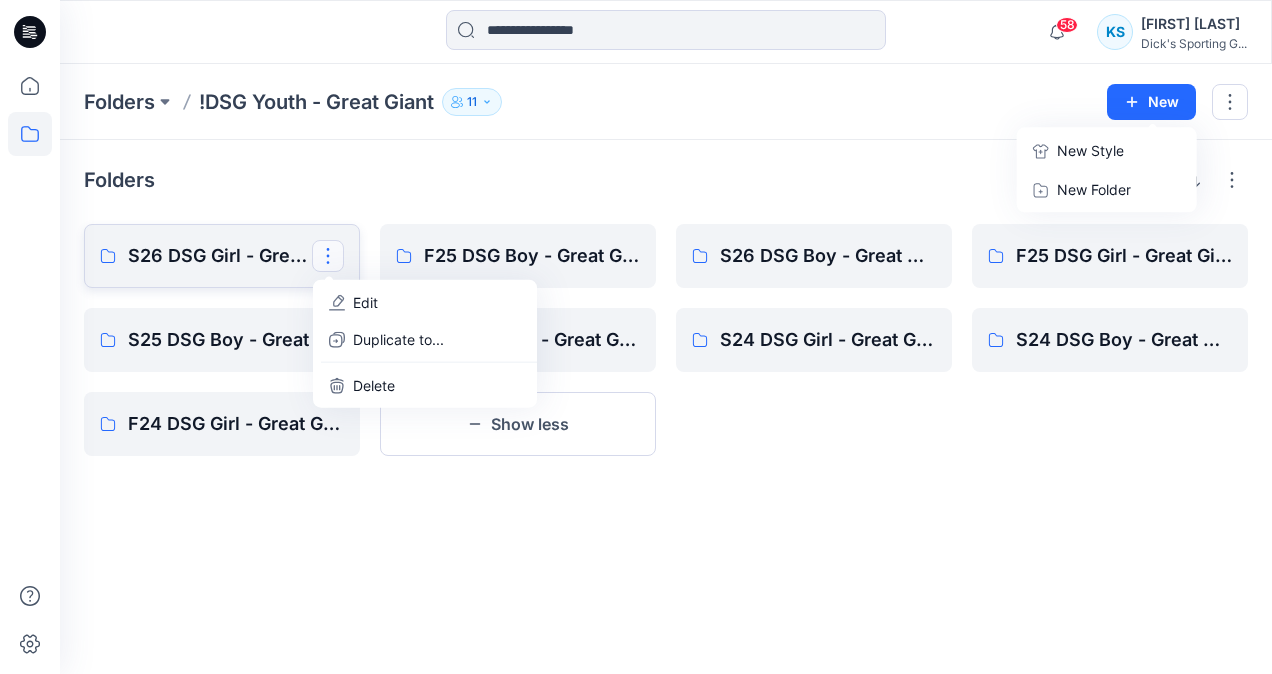 click on "S26 DSG Girl - Great Giant Board" at bounding box center (220, 256) 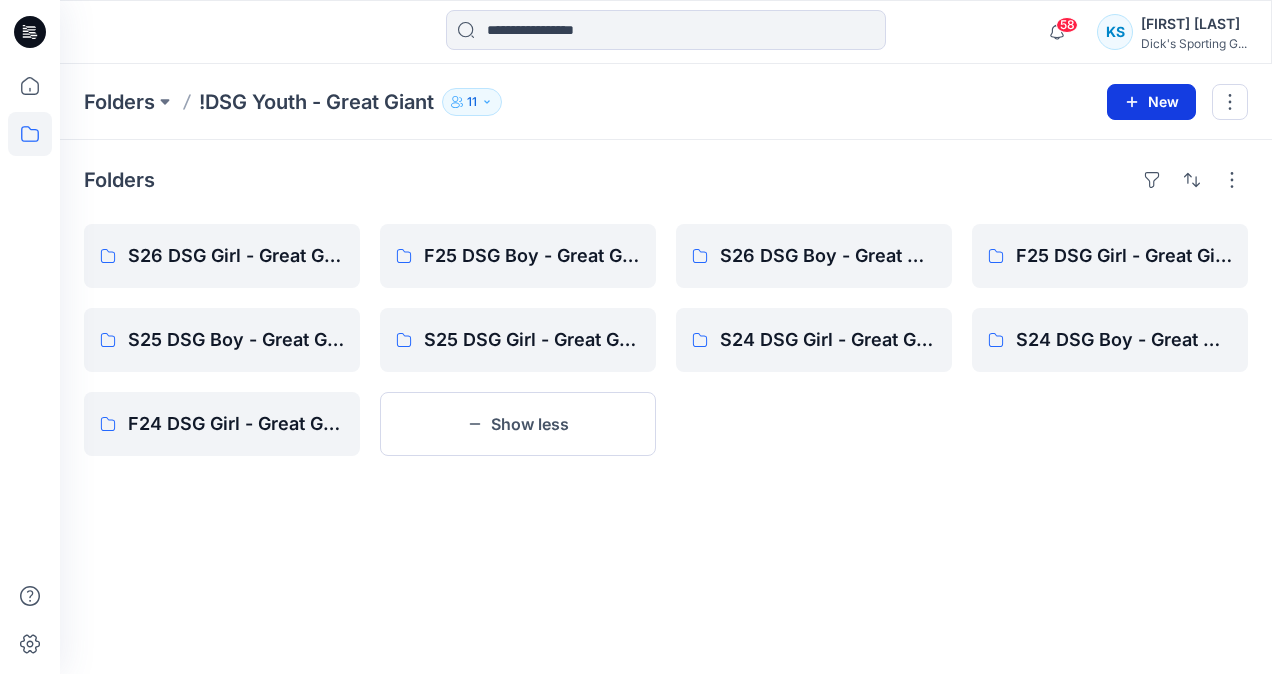 click on "New" at bounding box center (1151, 102) 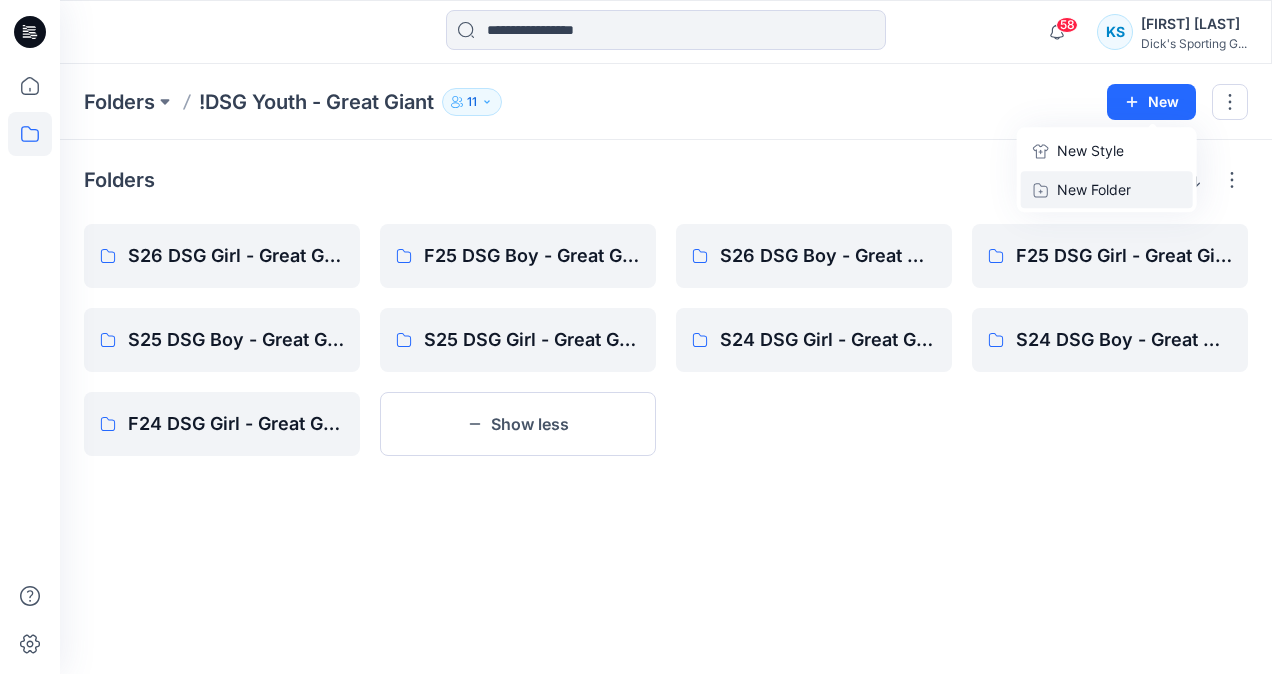 click on "New Folder" at bounding box center [1094, 189] 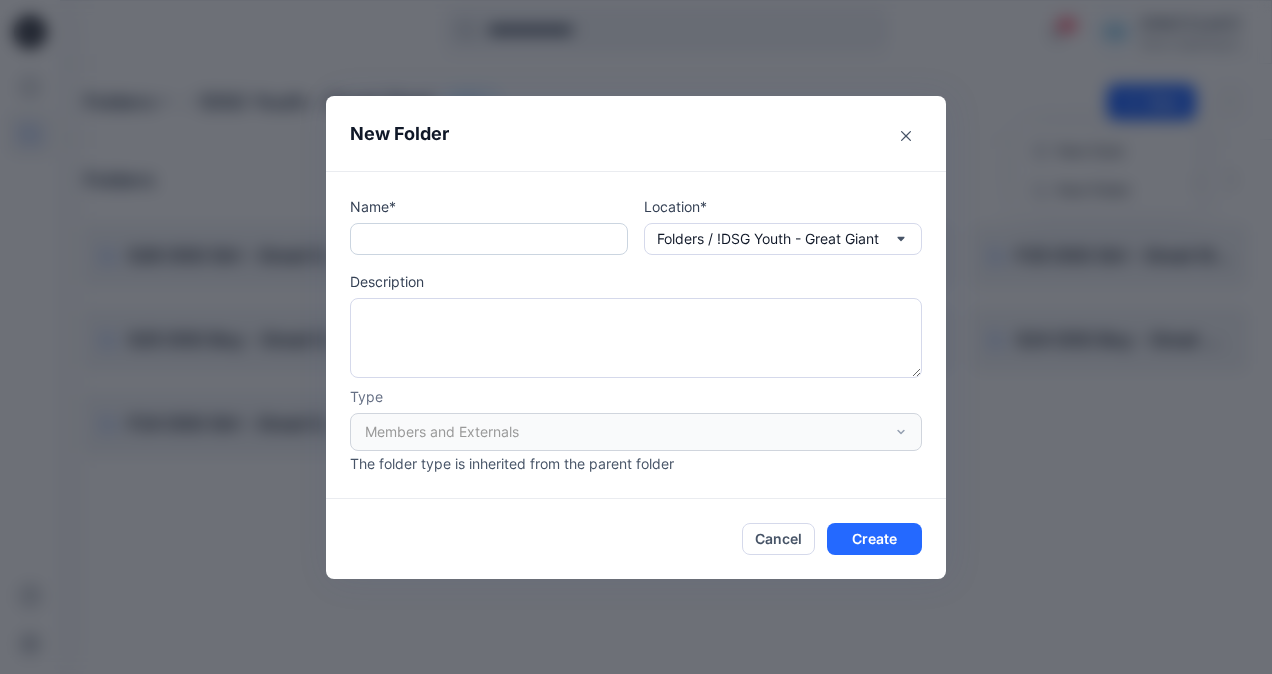 click at bounding box center [489, 239] 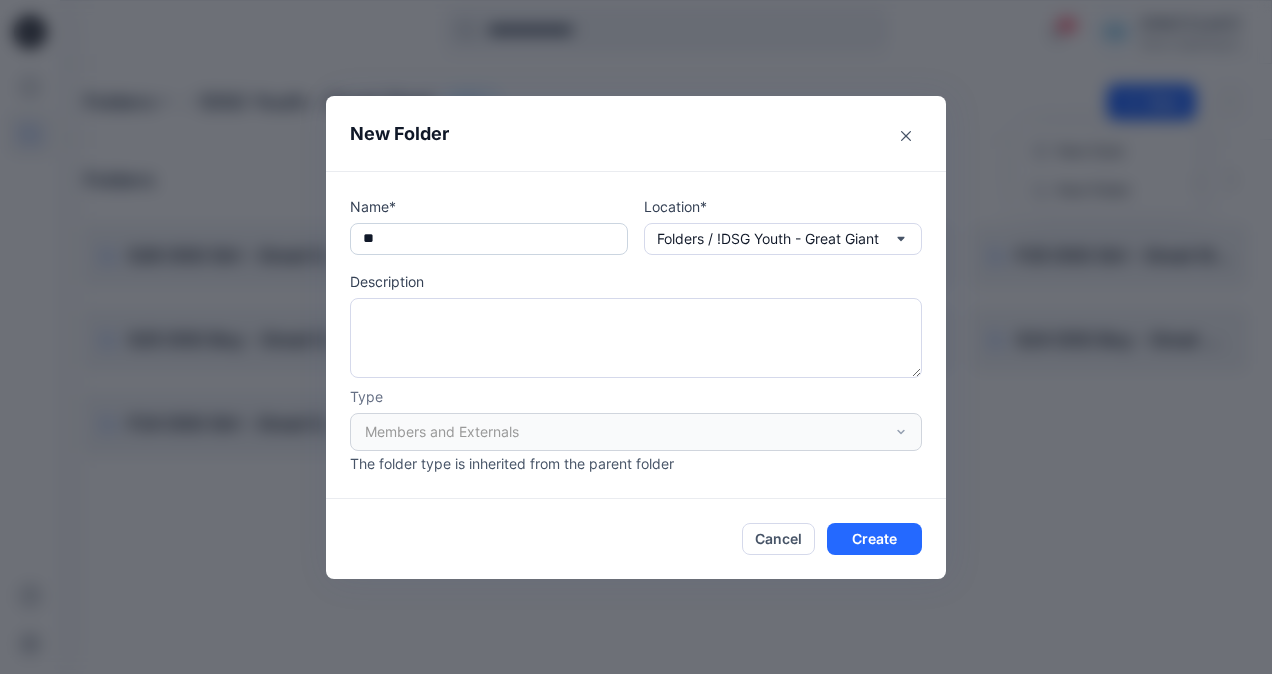 type on "*" 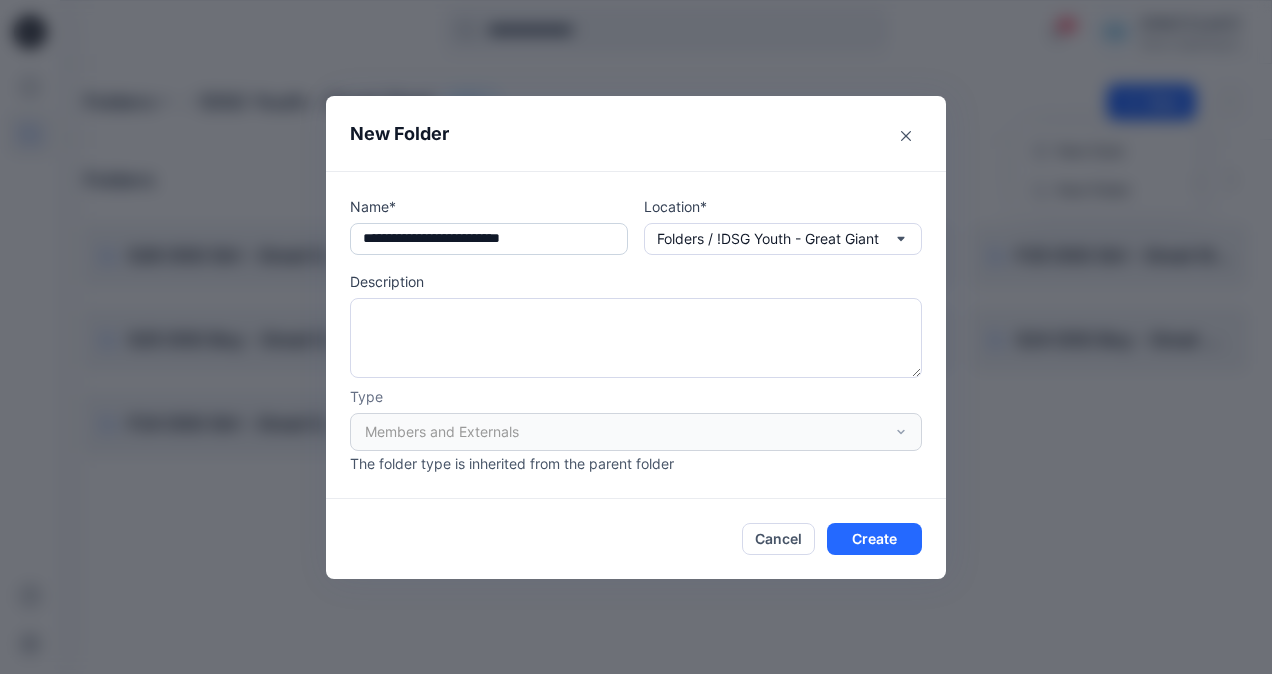 click on "**********" at bounding box center [489, 239] 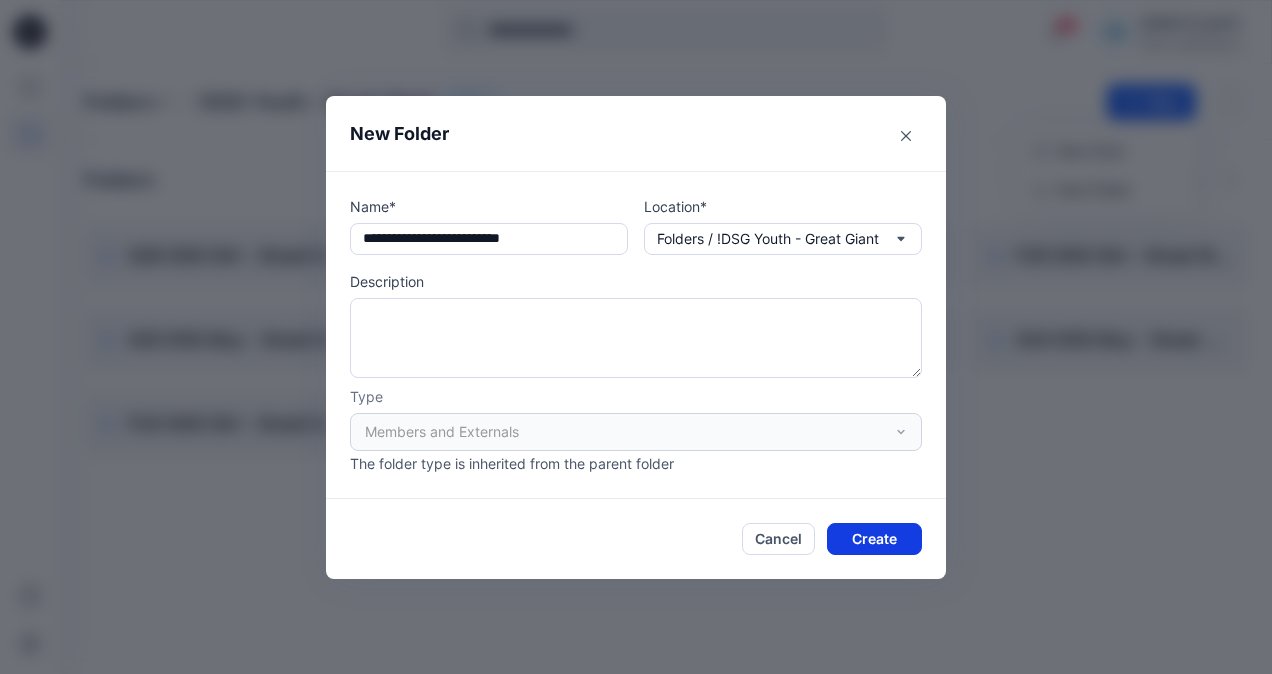 type on "**********" 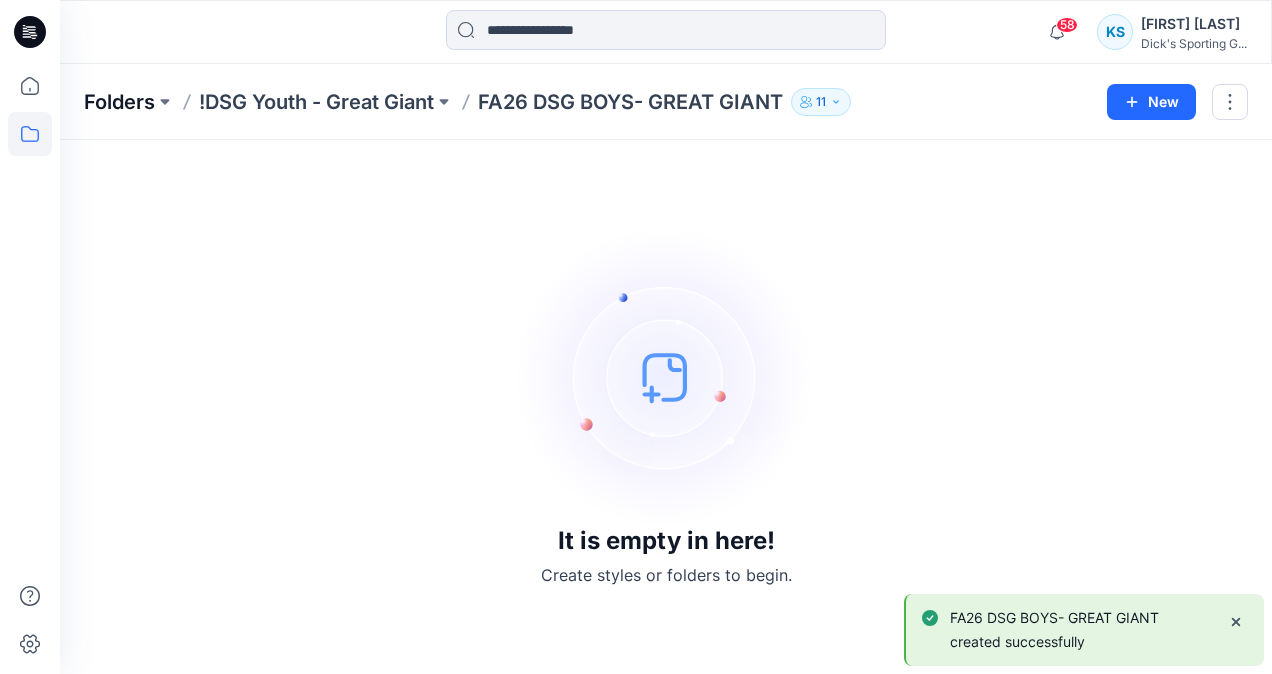 click on "Folders" at bounding box center (119, 102) 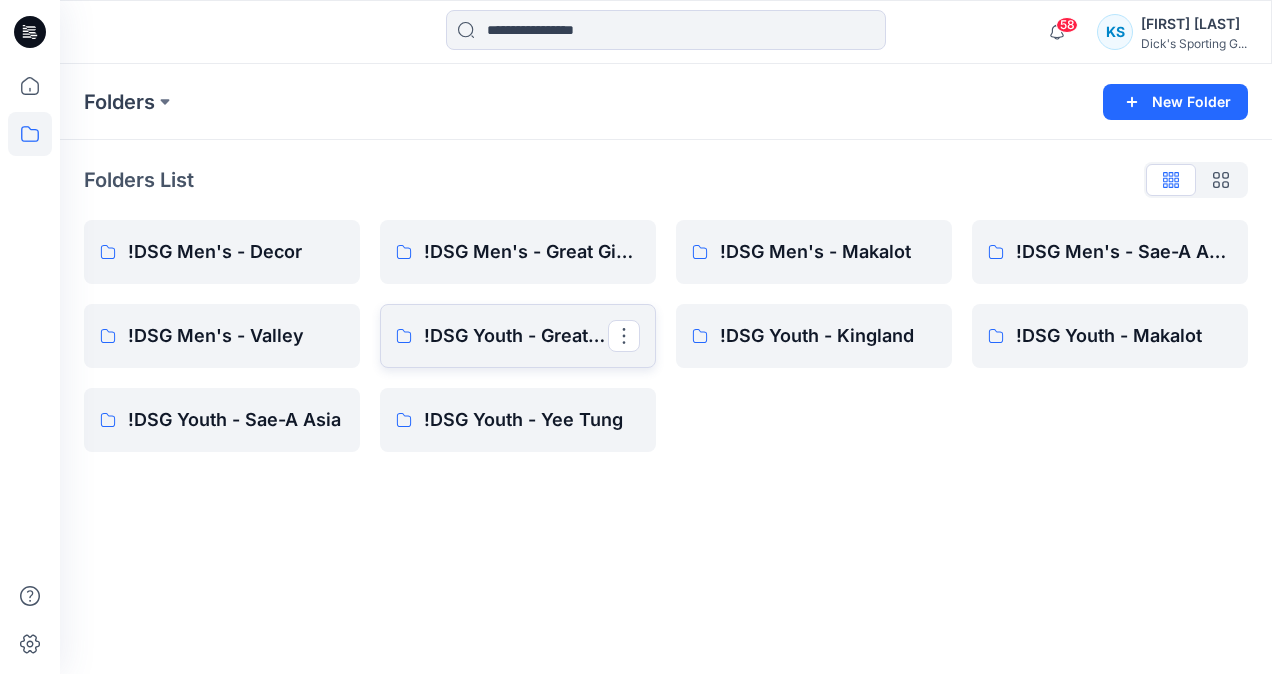 click on "!DSG Youth - Great Giant" at bounding box center [516, 336] 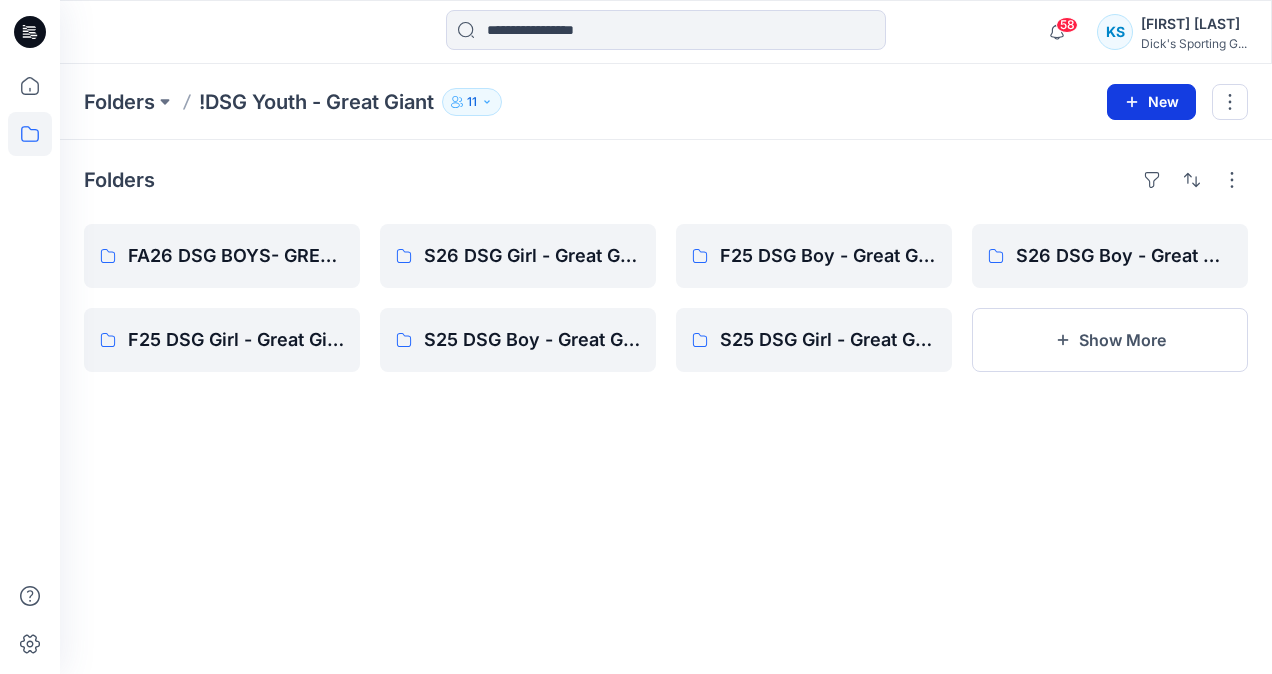 click on "New" at bounding box center [1151, 102] 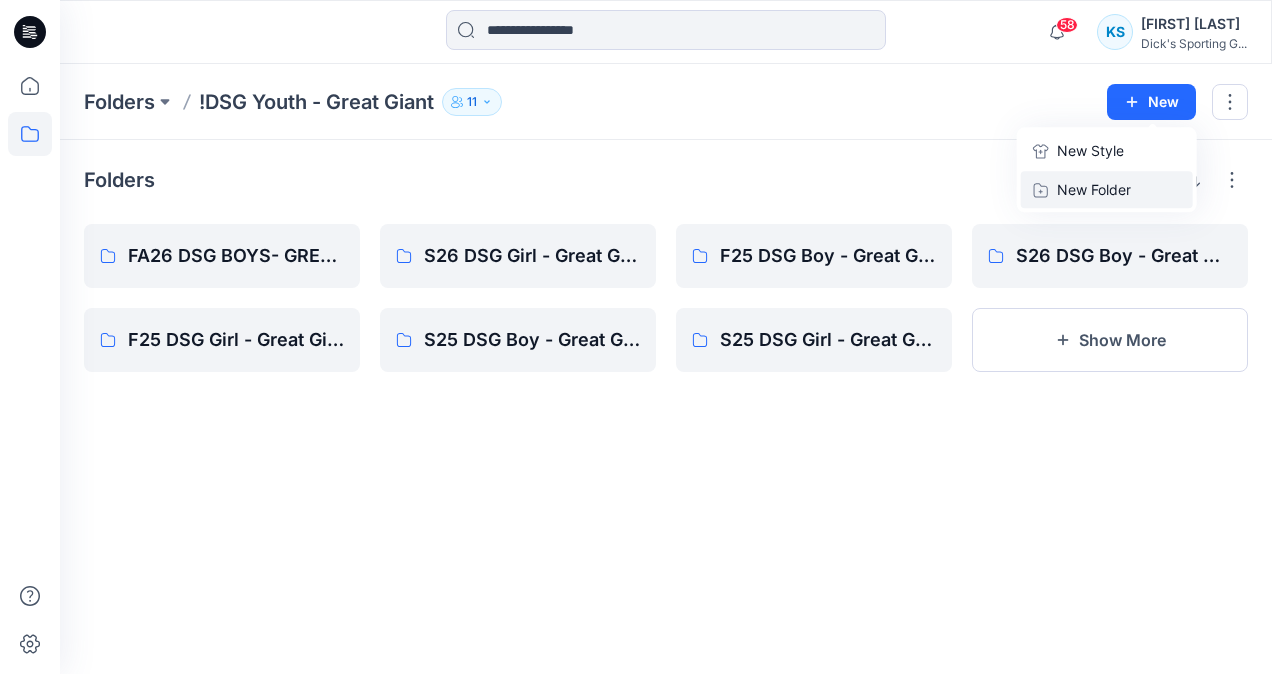 click on "New Folder" at bounding box center [1094, 189] 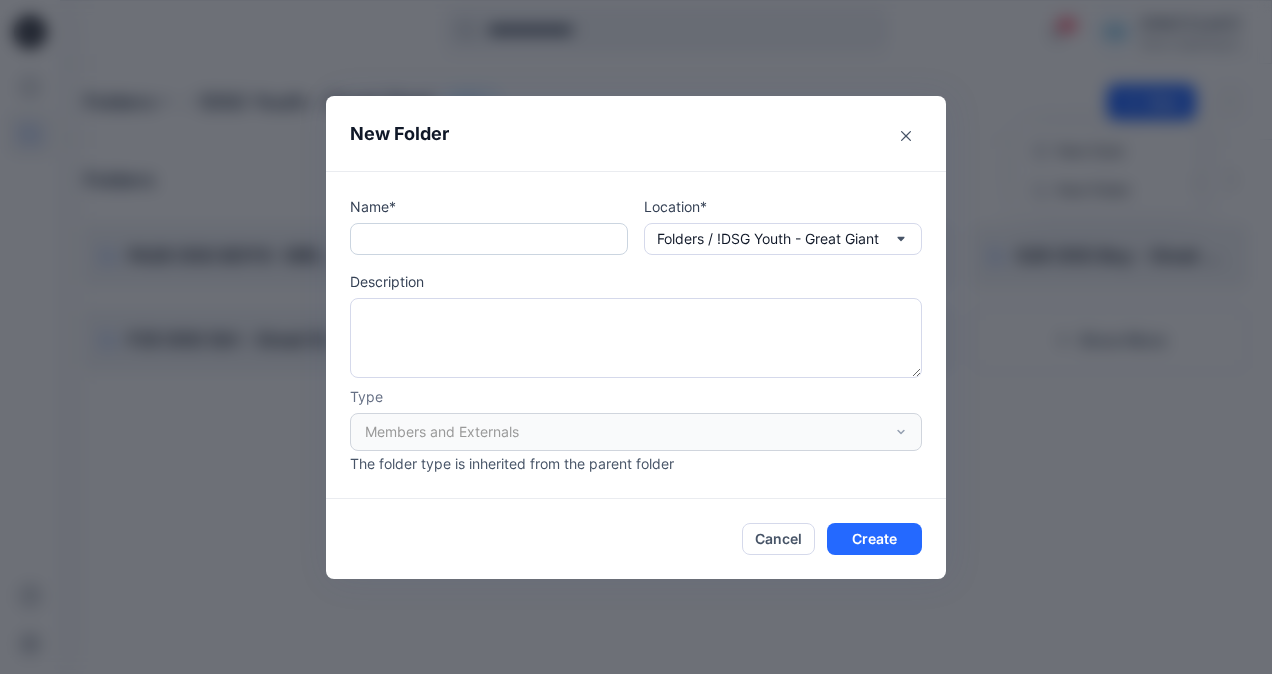 click at bounding box center (489, 239) 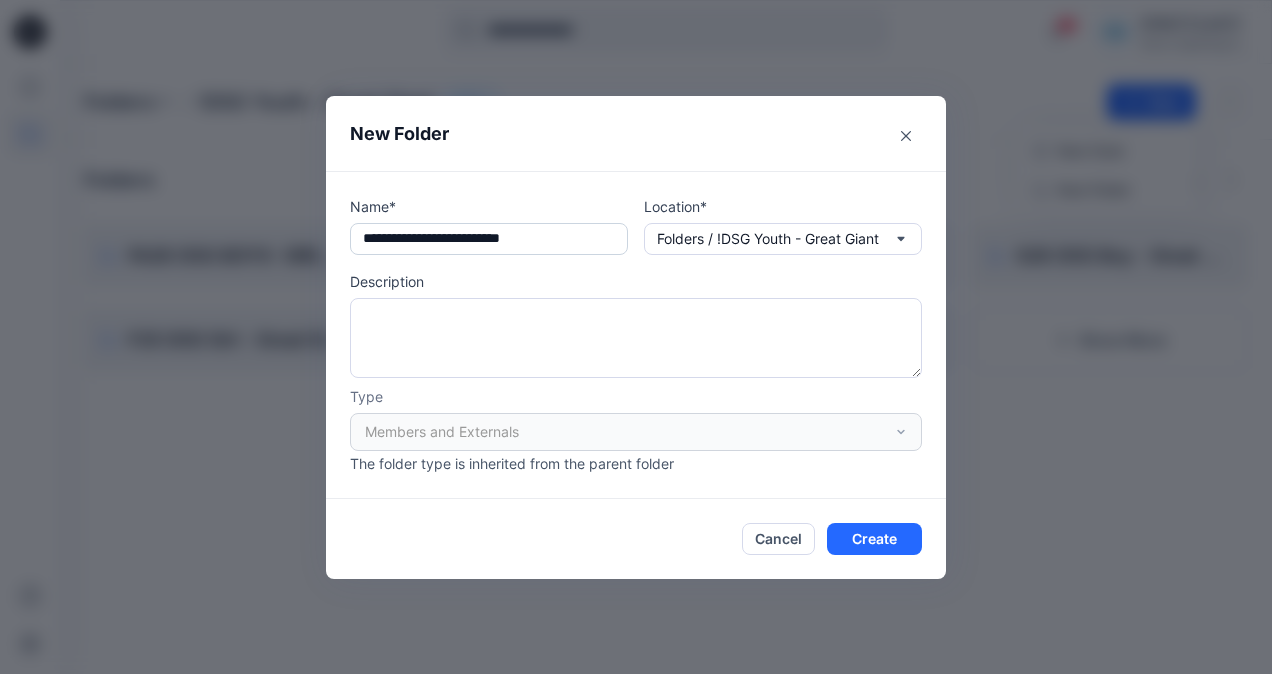 click on "**********" at bounding box center [489, 239] 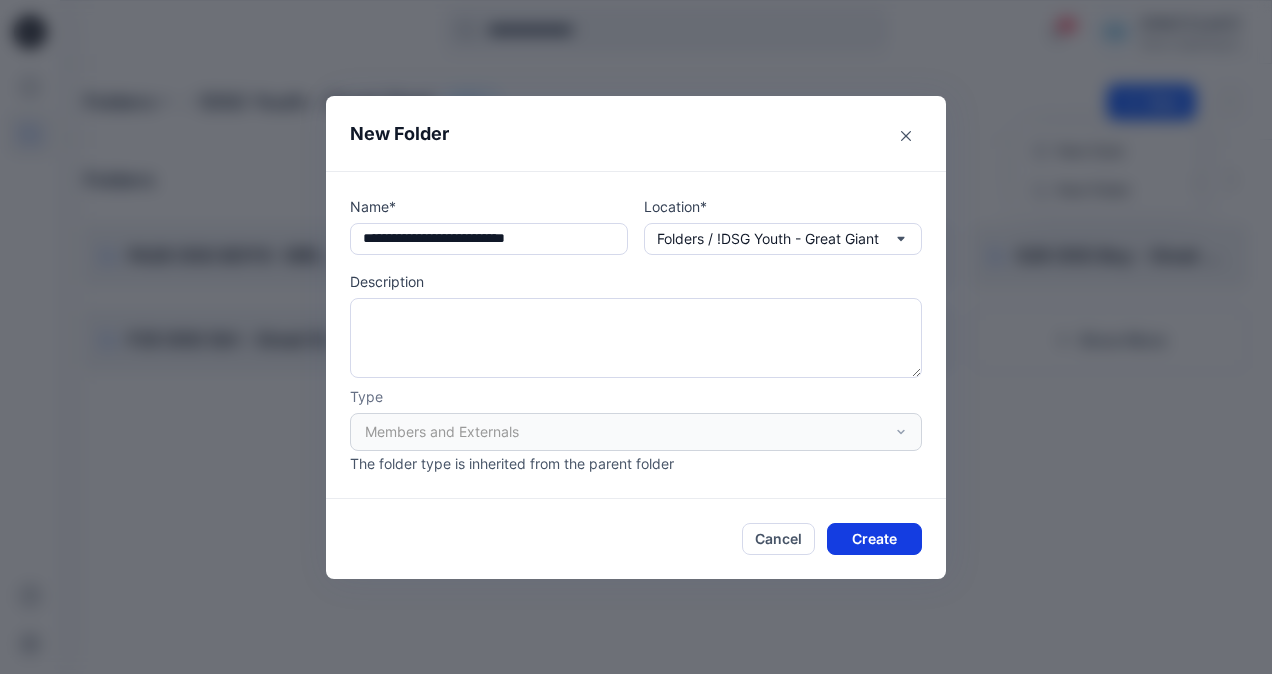 type on "**********" 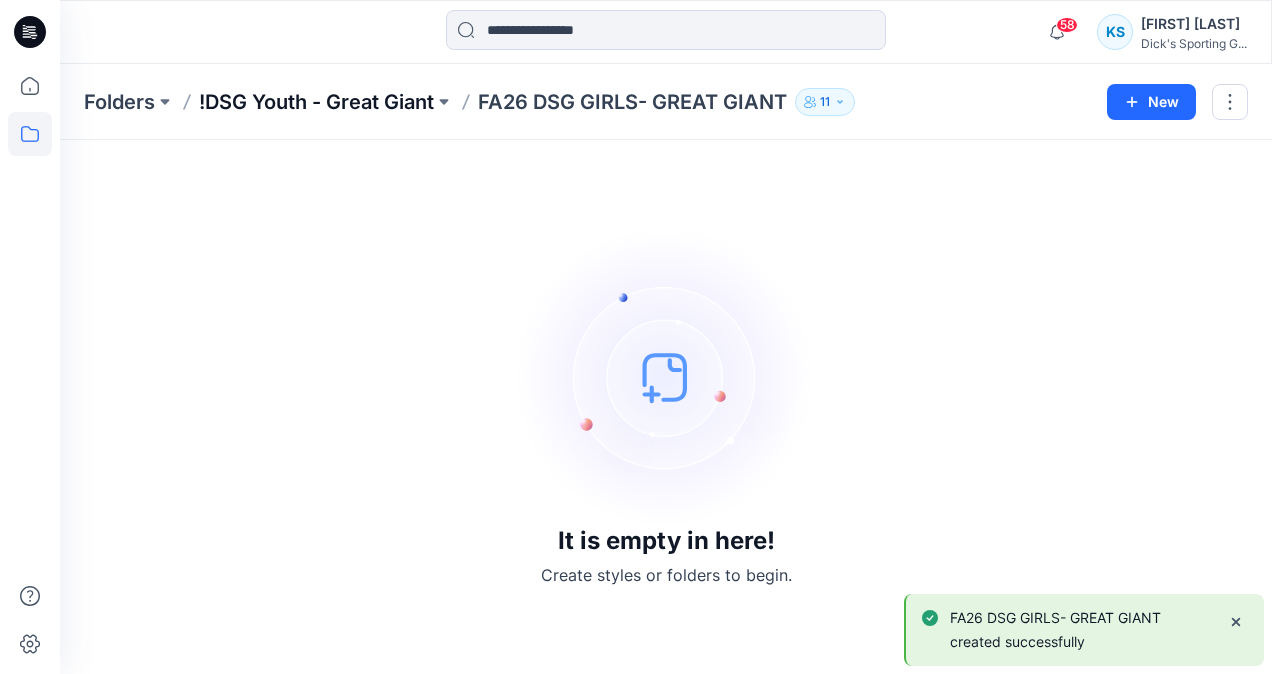 click on "!DSG Youth - Great Giant" at bounding box center (316, 102) 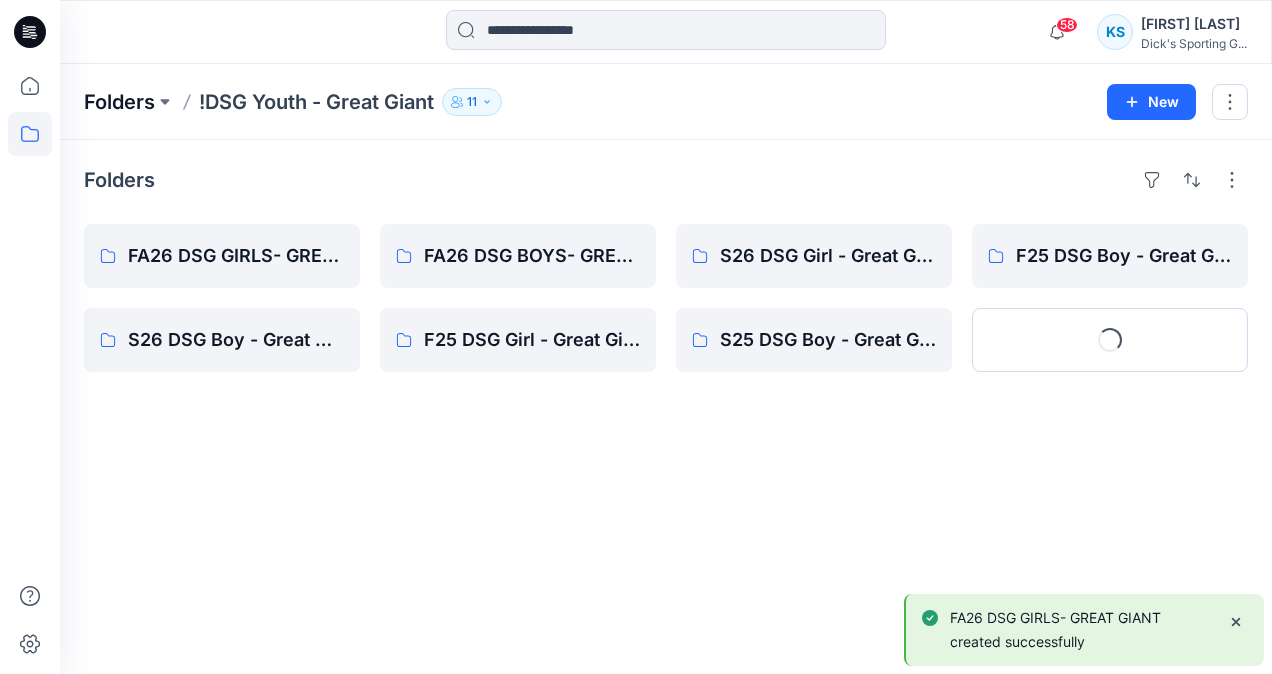 click on "Folders" at bounding box center [119, 102] 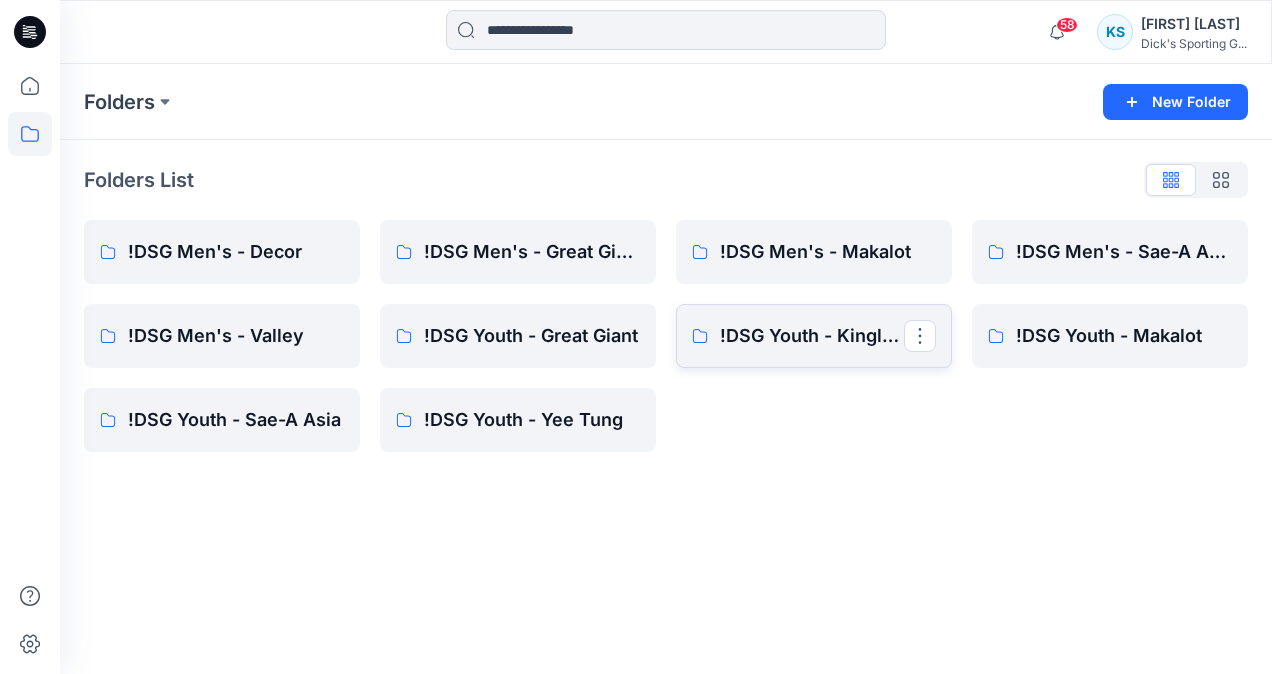 click on "!DSG Youth - Kingland" at bounding box center [812, 336] 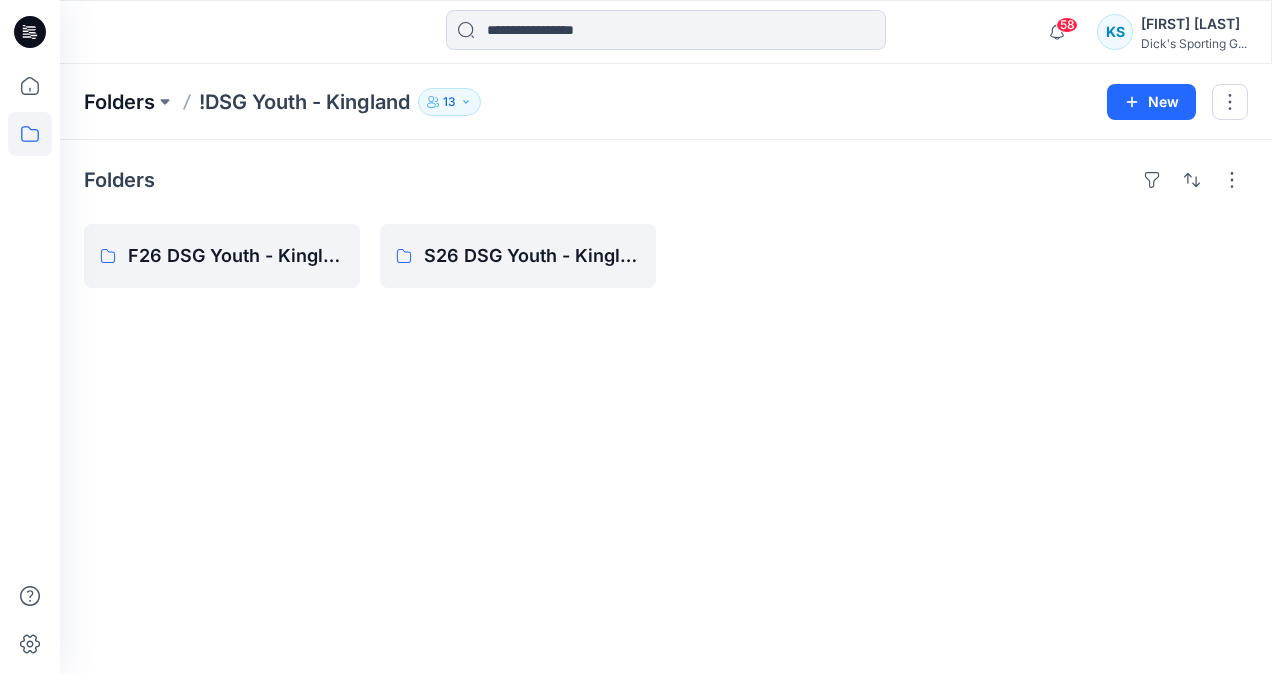 click on "Folders" at bounding box center [119, 102] 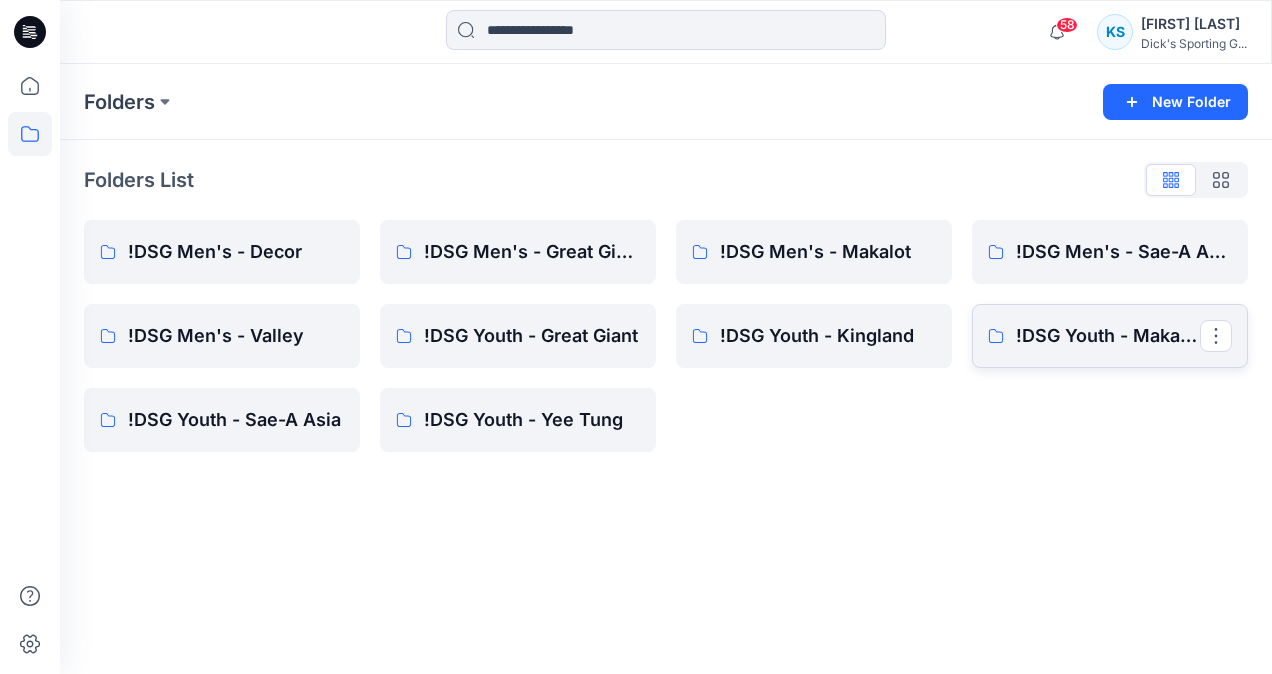 click on "!DSG Youth - Makalot" at bounding box center (1108, 336) 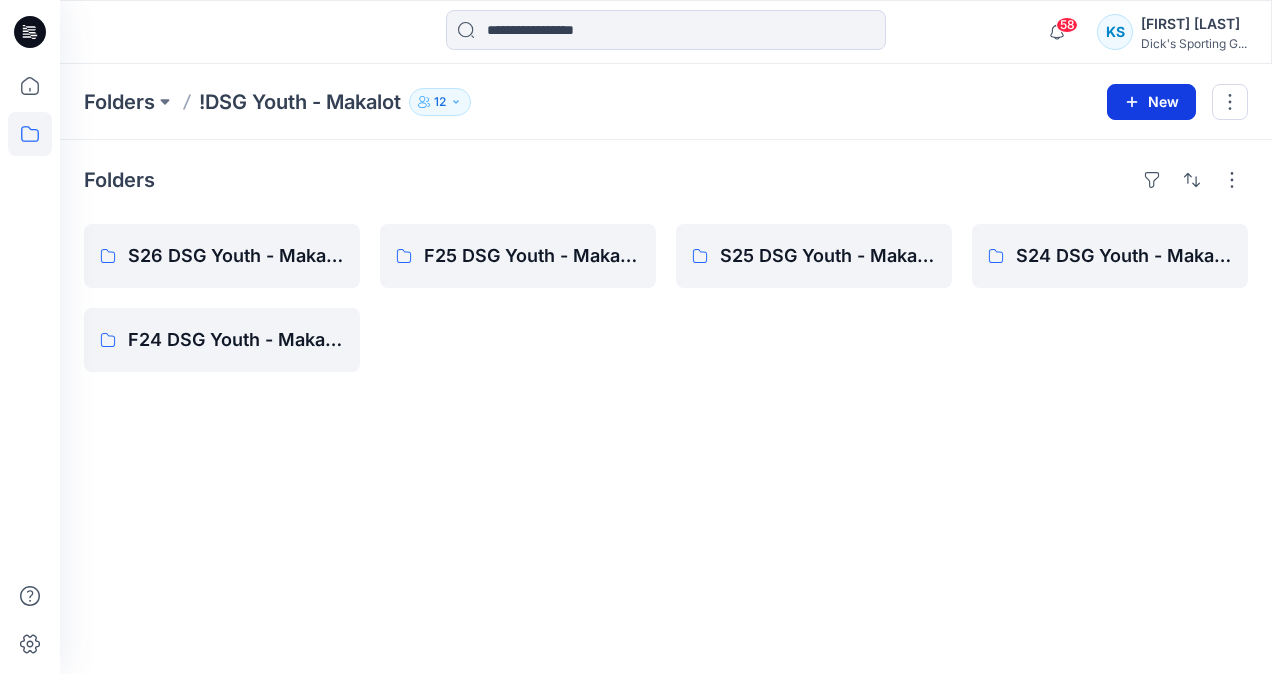 click on "New" at bounding box center [1151, 102] 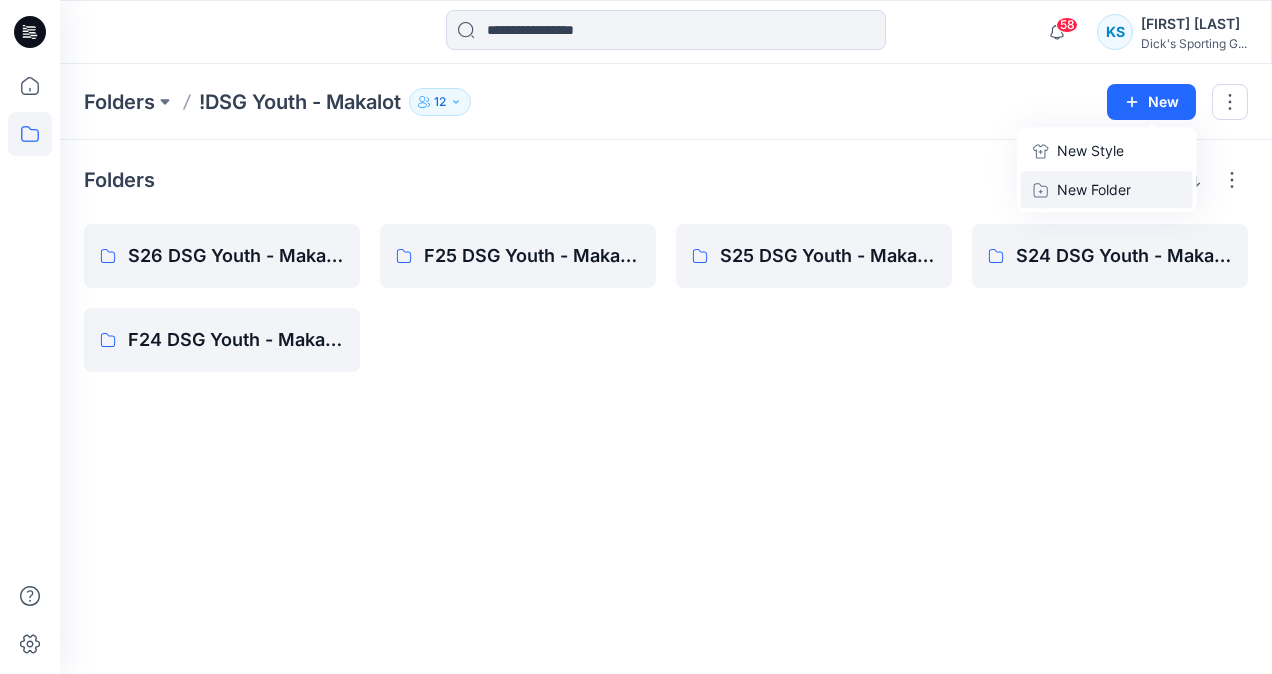 click on "New Folder" at bounding box center (1094, 189) 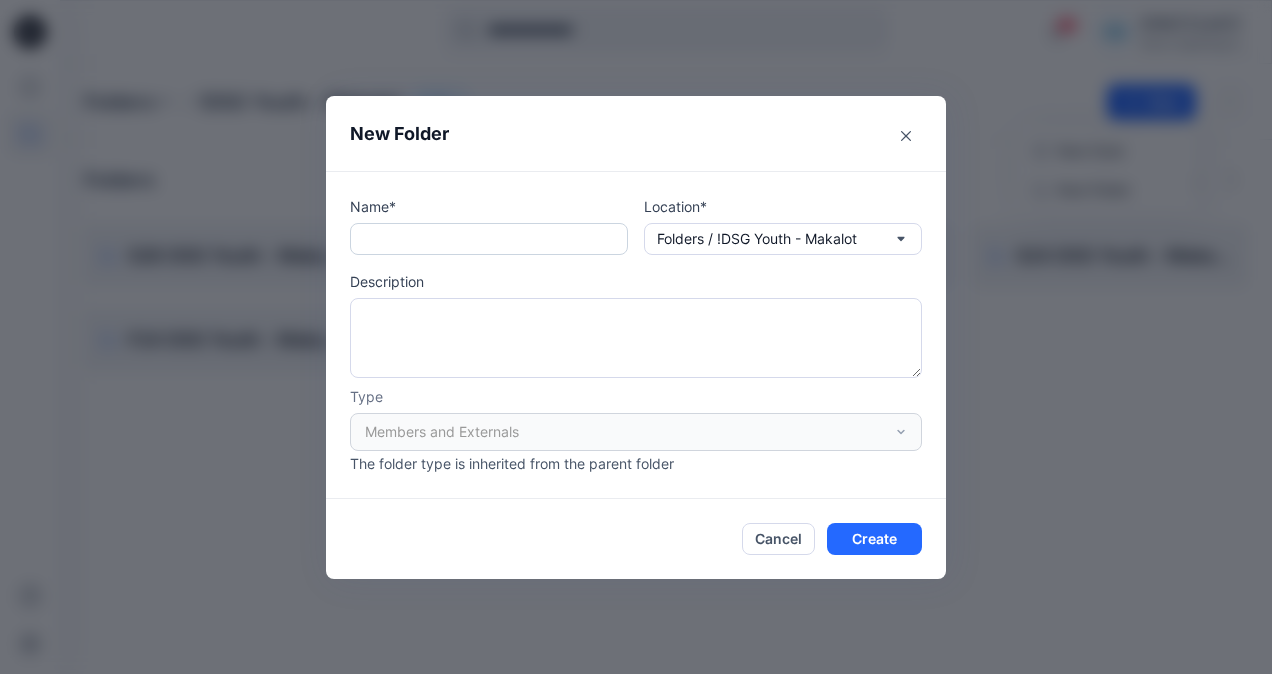 click at bounding box center (489, 239) 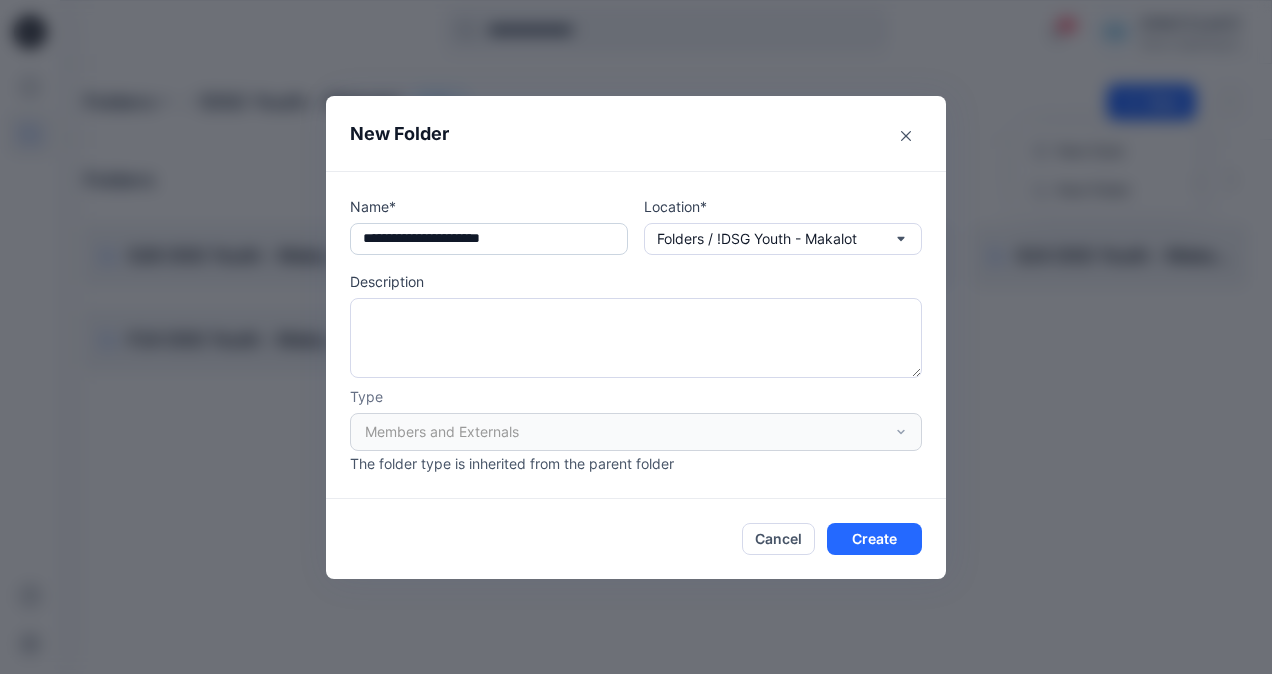 click on "**********" at bounding box center (489, 239) 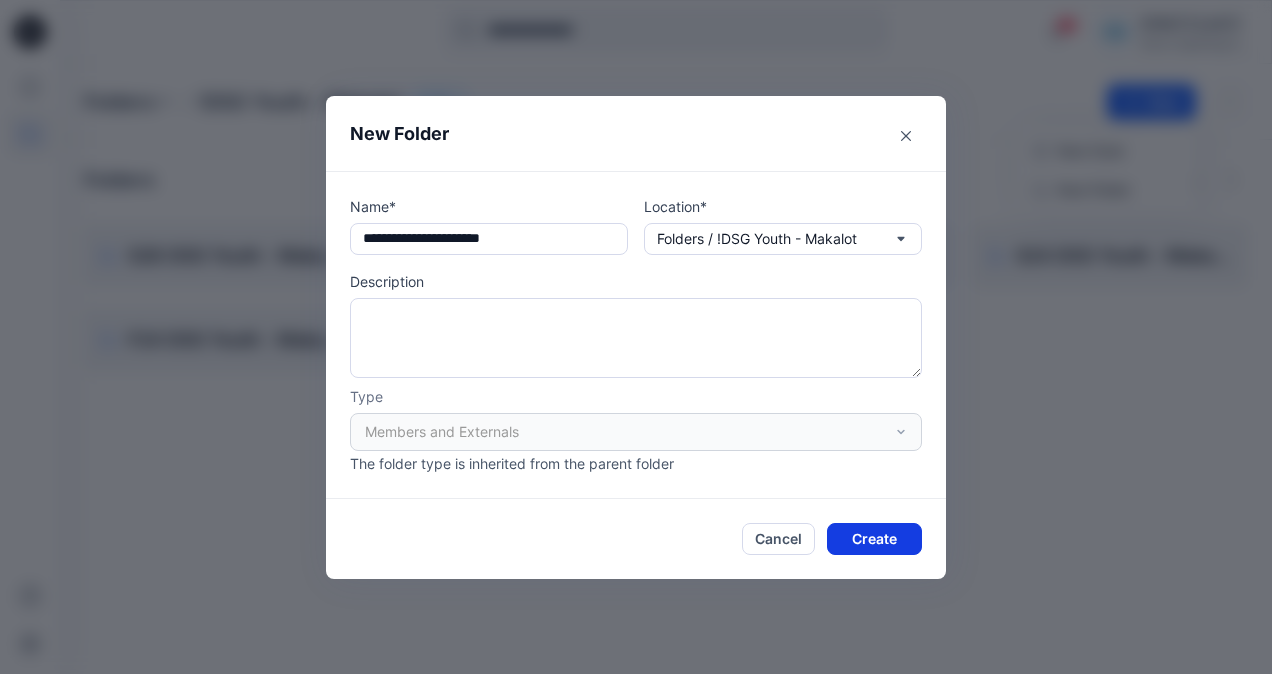 type on "**********" 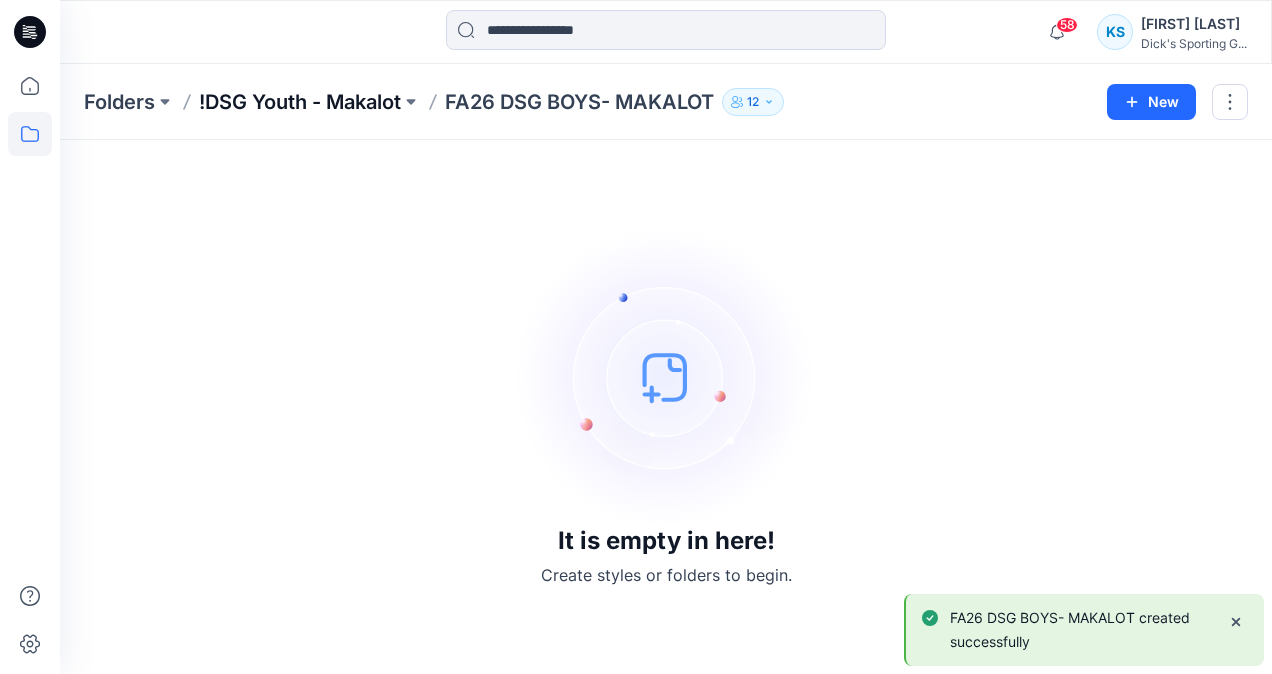 click on "!DSG Youth - Makalot" at bounding box center (300, 102) 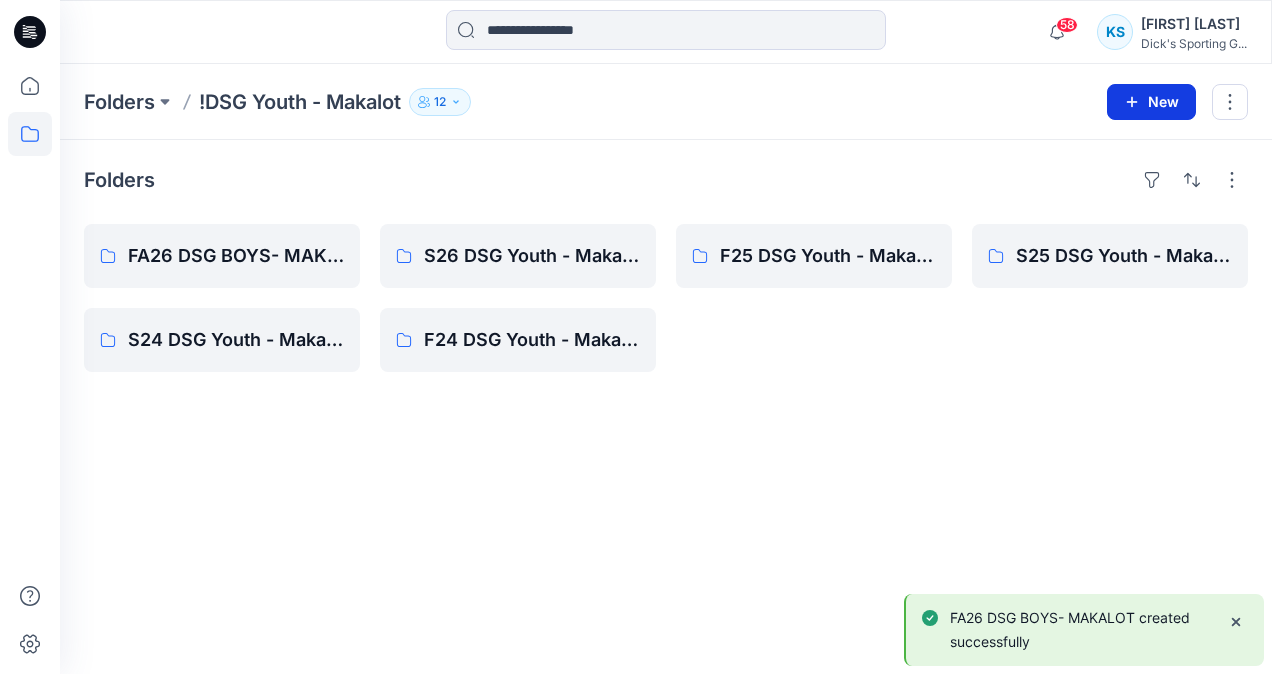 click 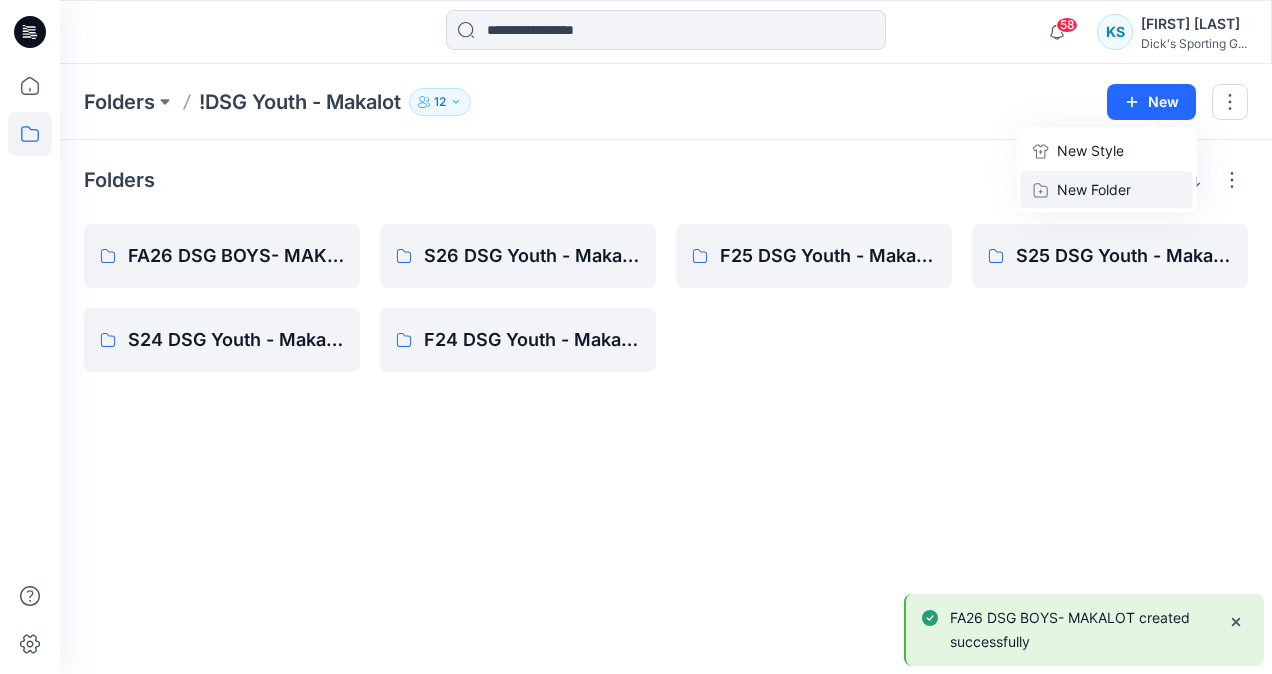 click on "New Folder" at bounding box center (1094, 189) 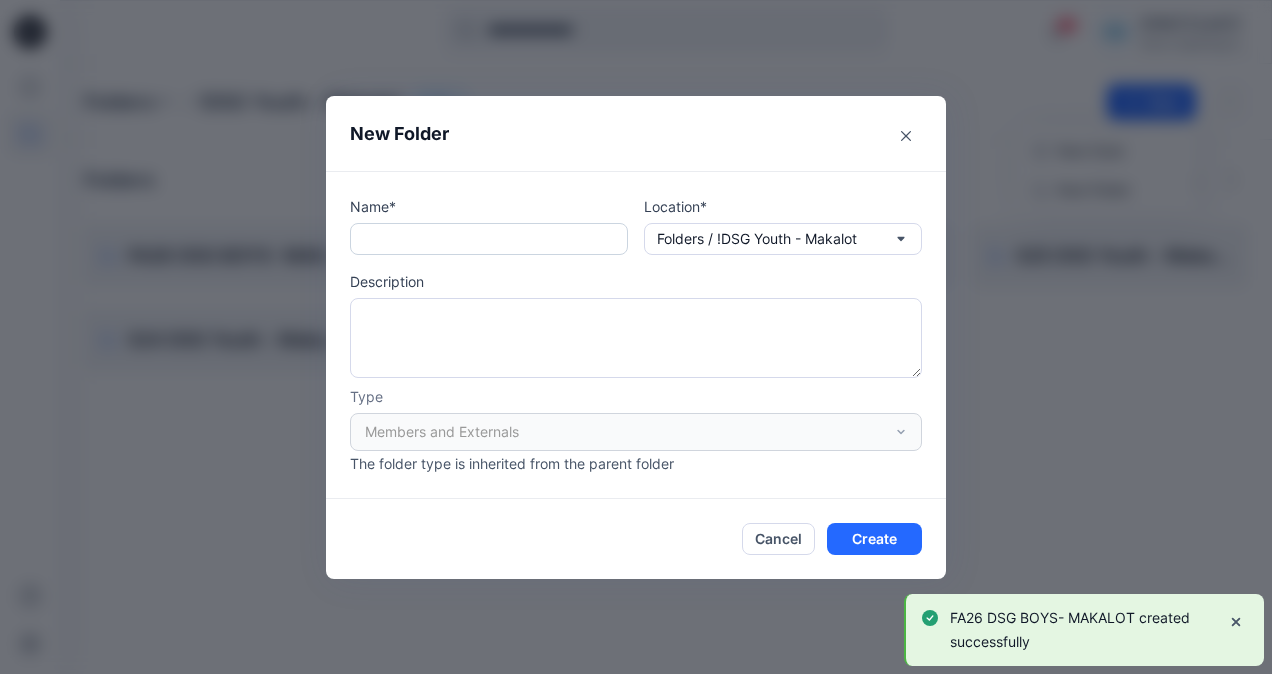 click at bounding box center (489, 239) 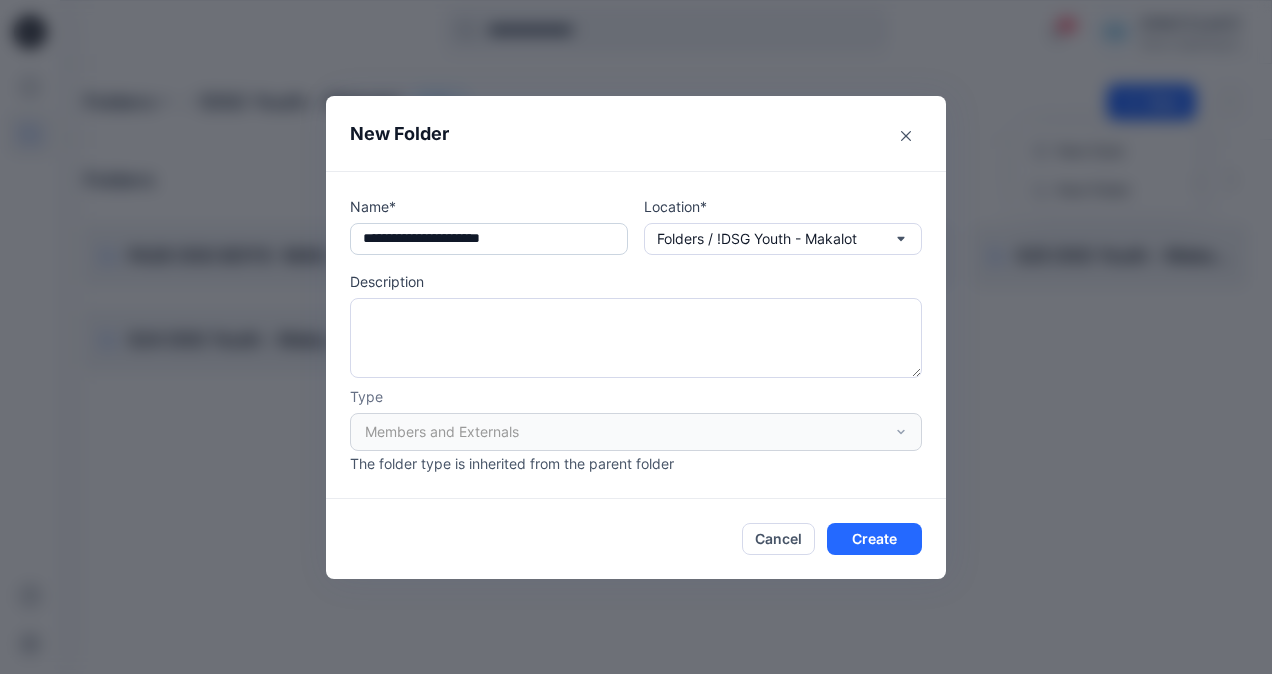 click on "**********" at bounding box center [489, 239] 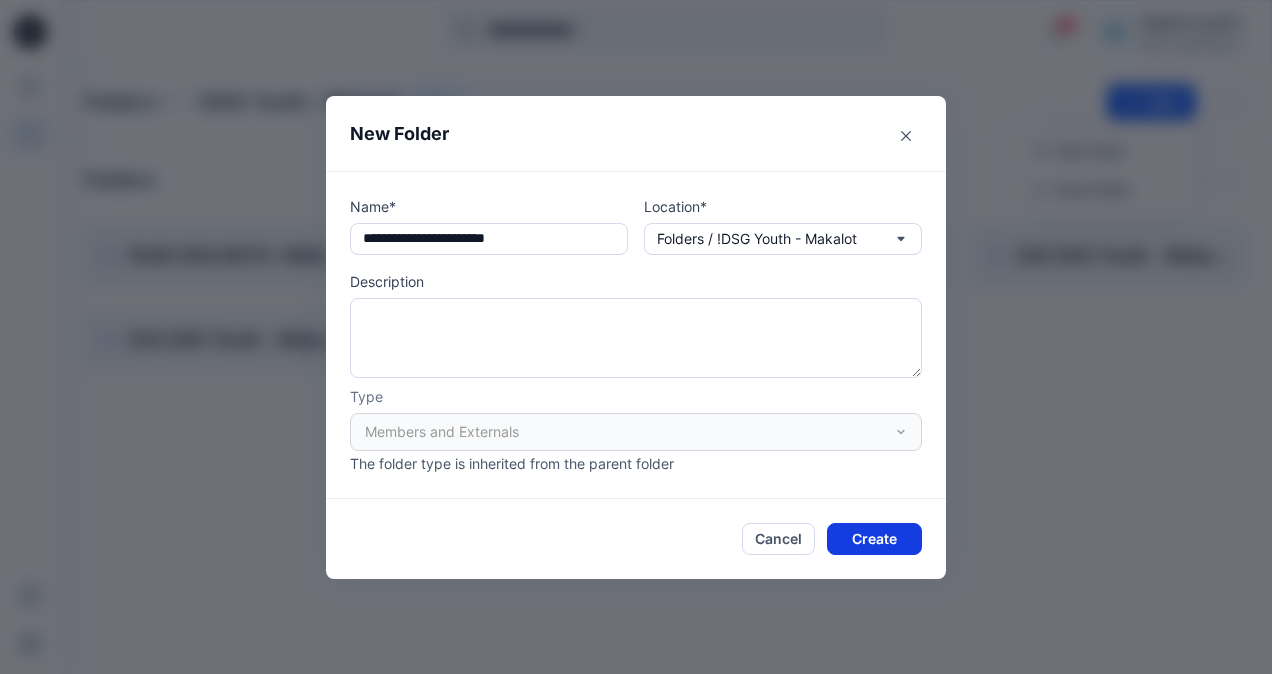 type on "**********" 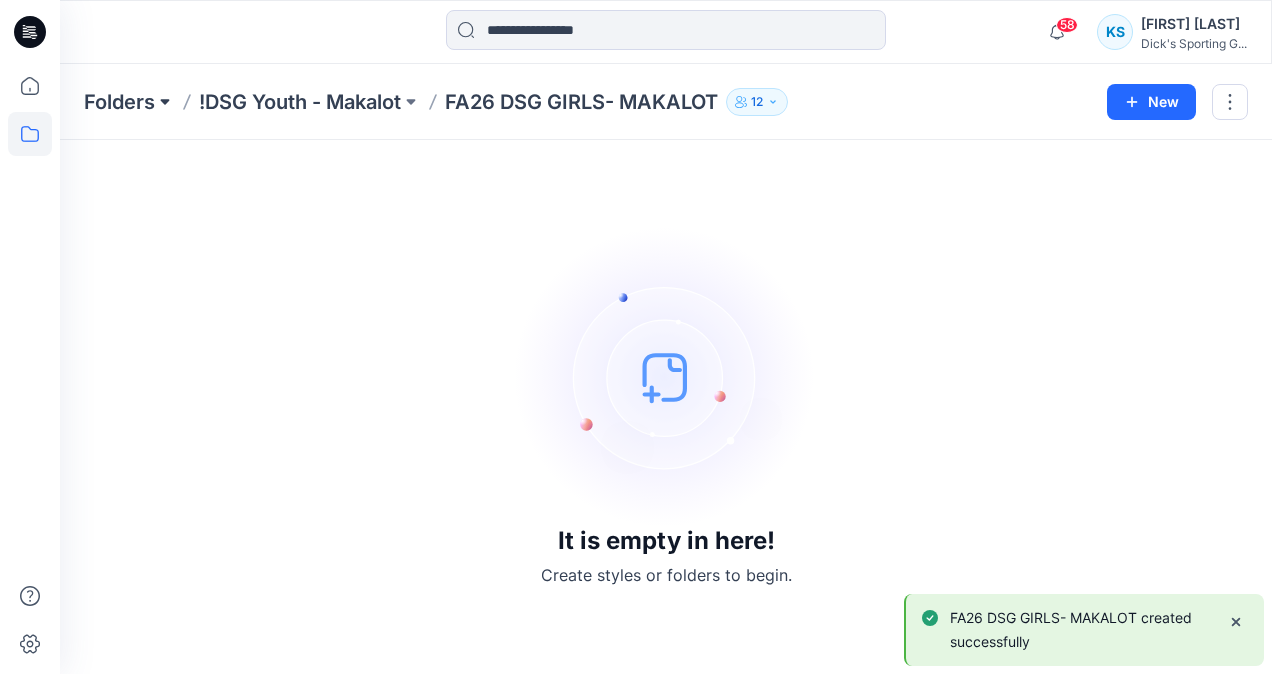 click at bounding box center (165, 102) 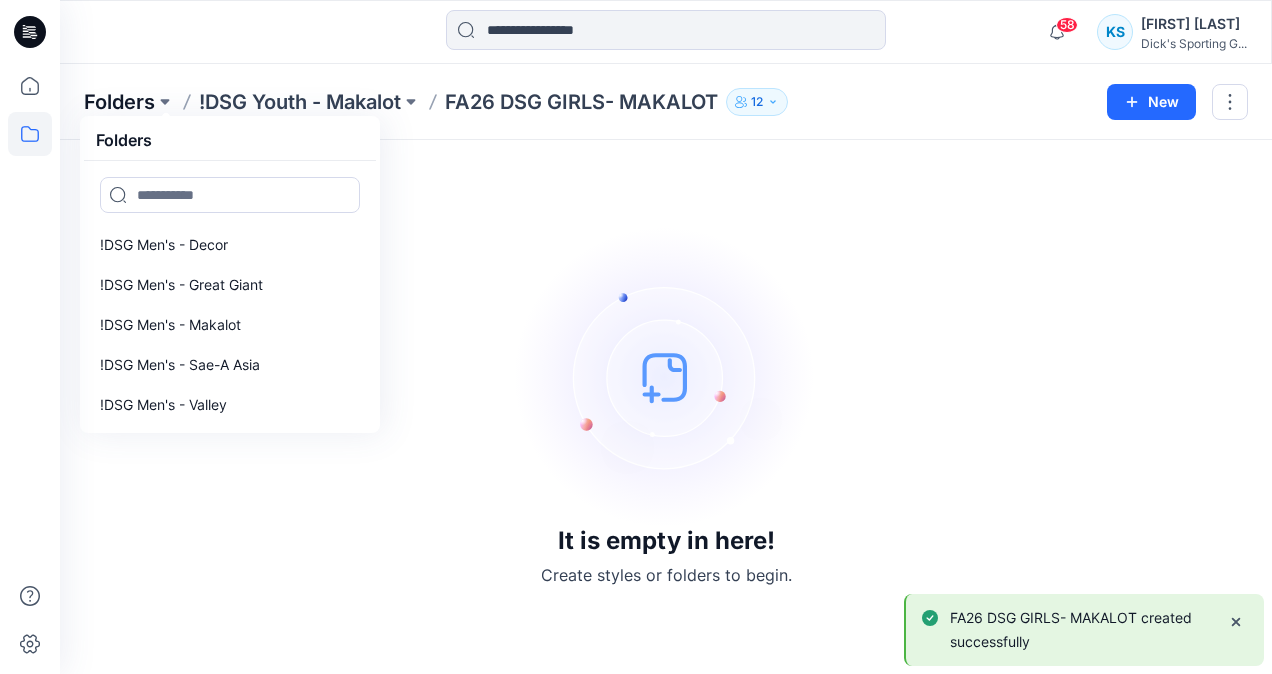 click on "Folders" at bounding box center (119, 102) 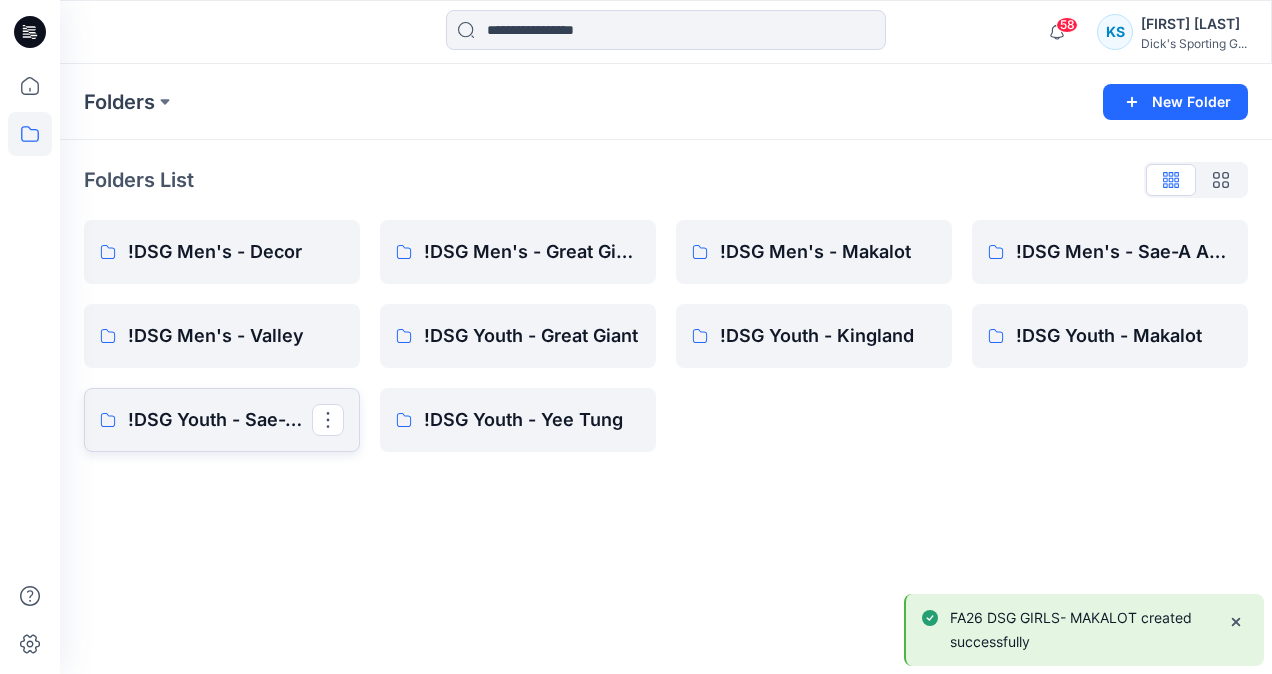 drag, startPoint x: 150, startPoint y: 97, endPoint x: 236, endPoint y: 396, distance: 311.12216 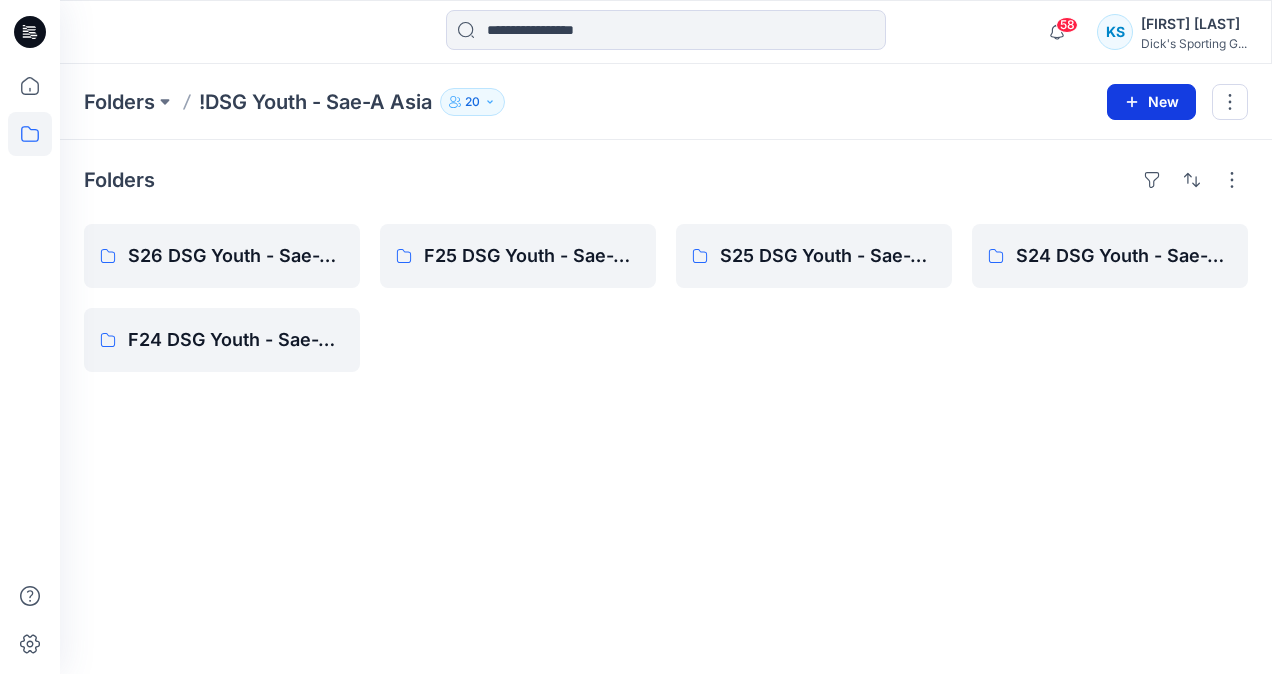 click 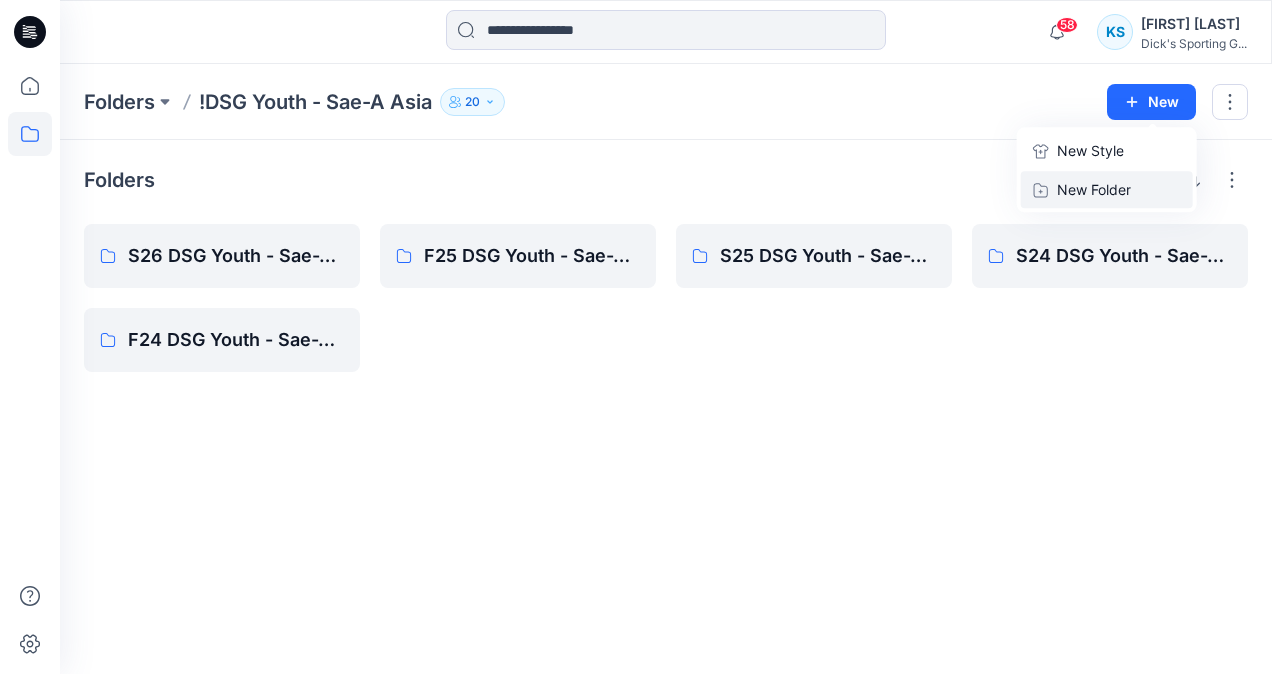 click on "New Folder" at bounding box center (1094, 189) 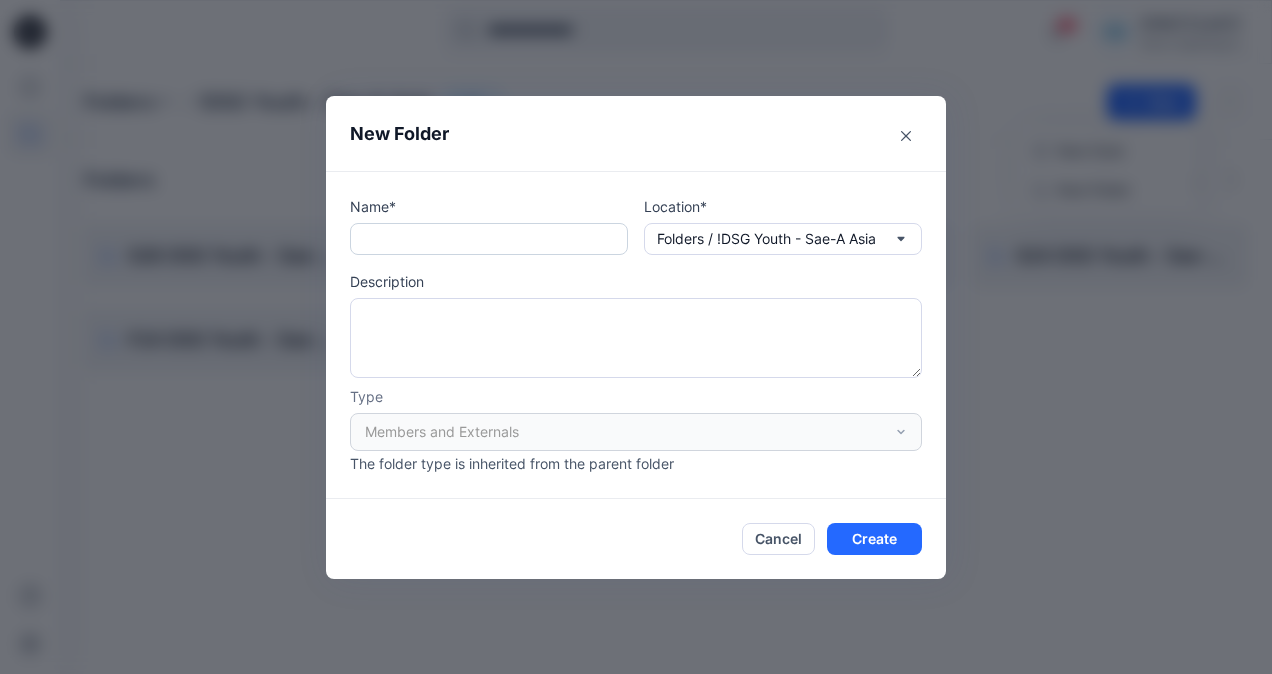 click at bounding box center (489, 239) 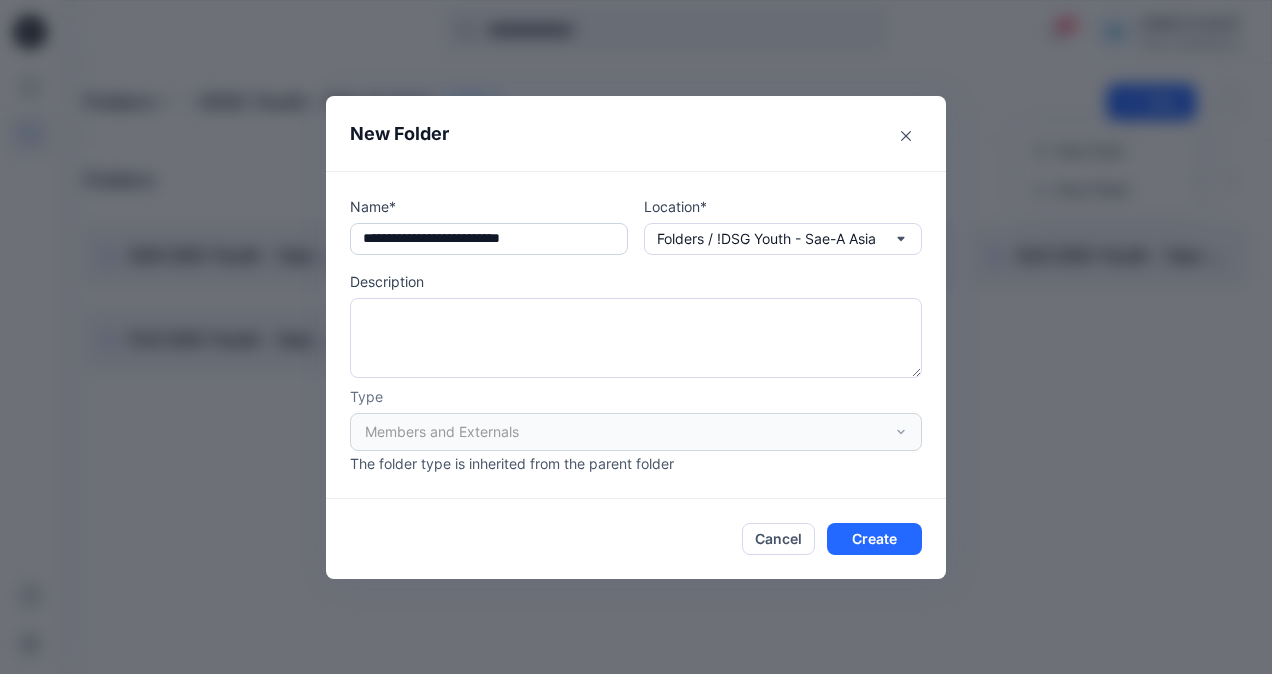 click on "**********" at bounding box center [489, 239] 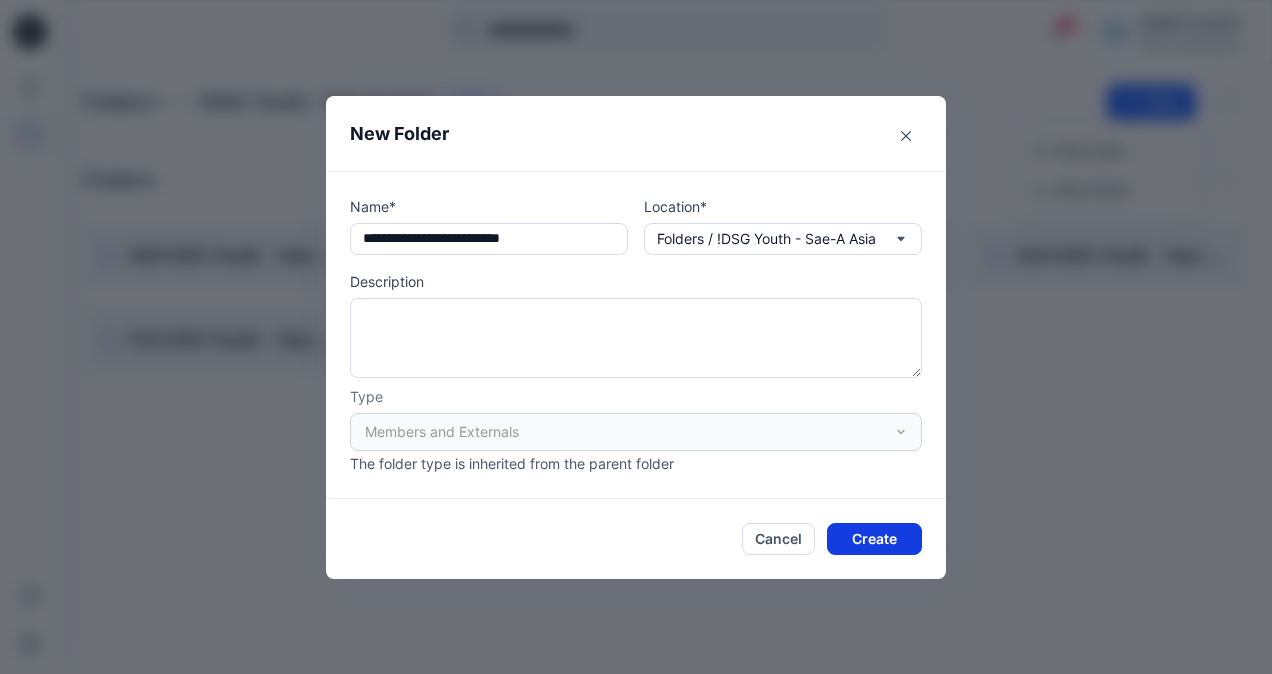 type on "**********" 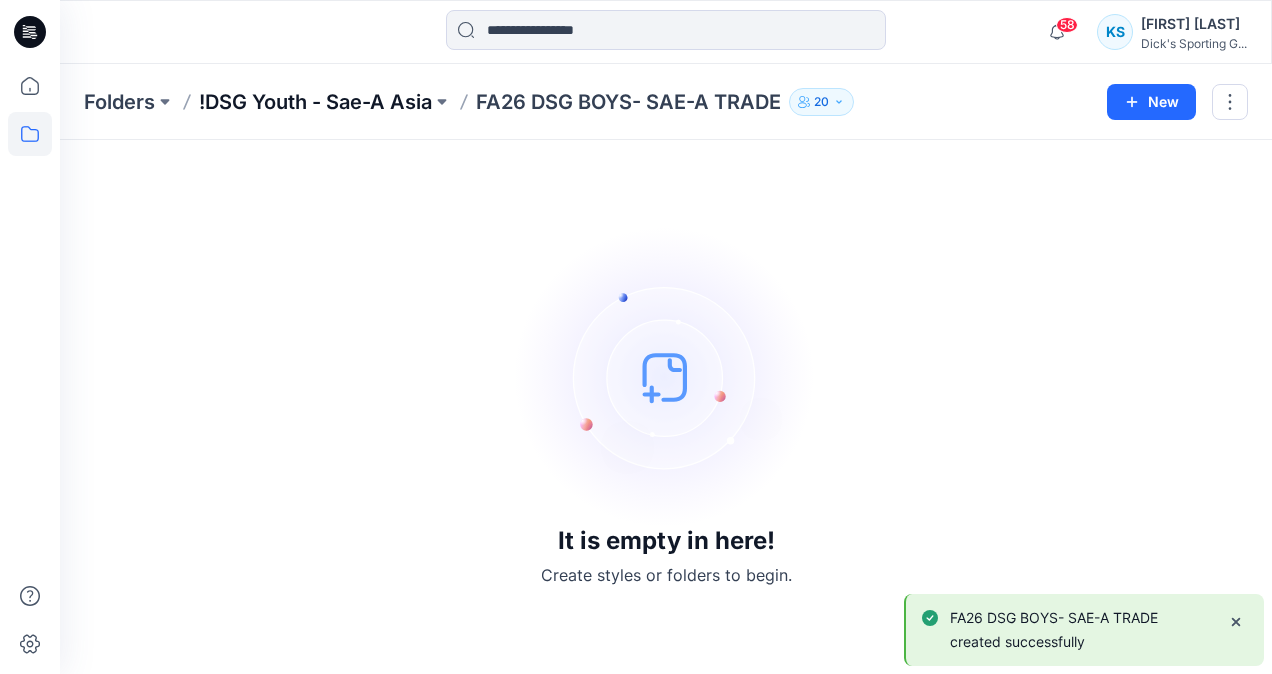 click on "!DSG Youth - Sae-A Asia" at bounding box center [315, 102] 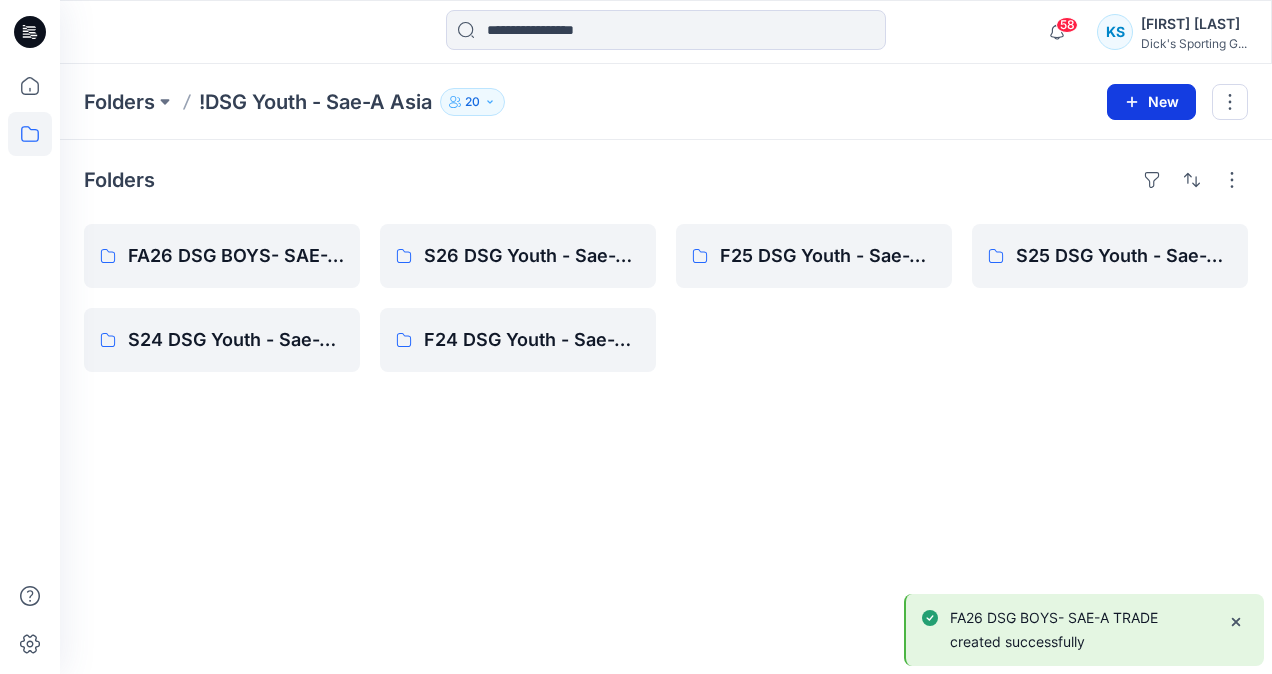click 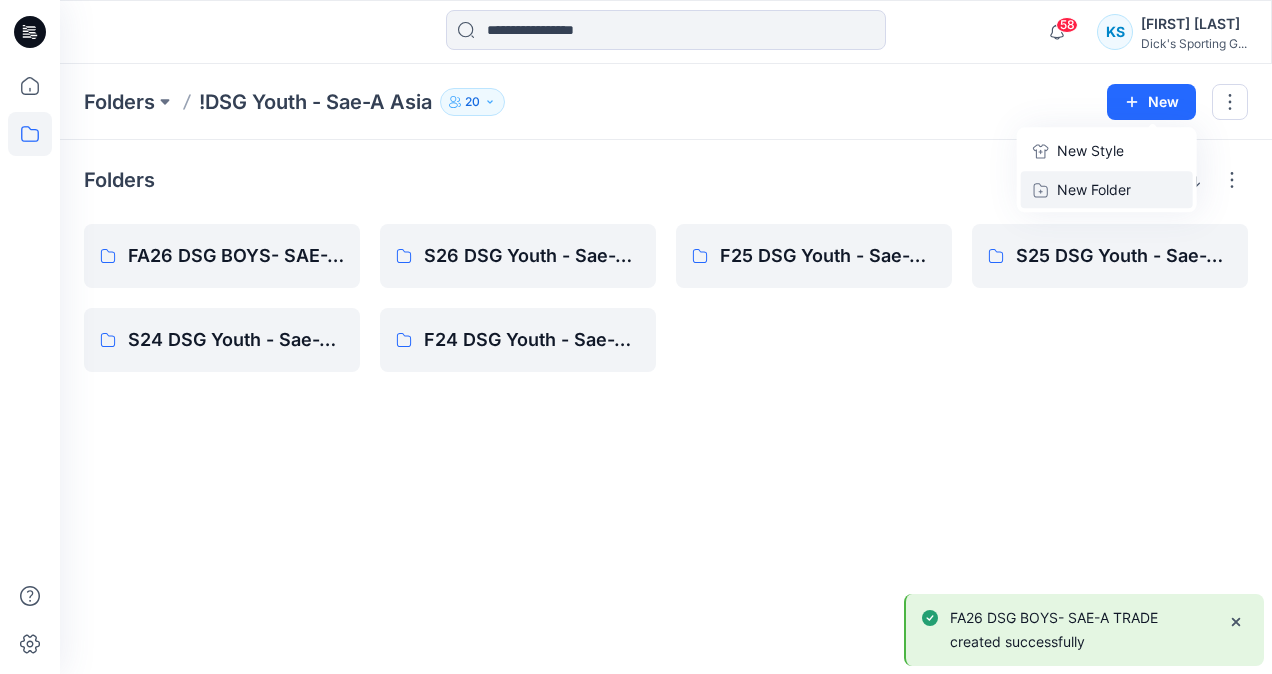 click on "New Folder" at bounding box center [1094, 189] 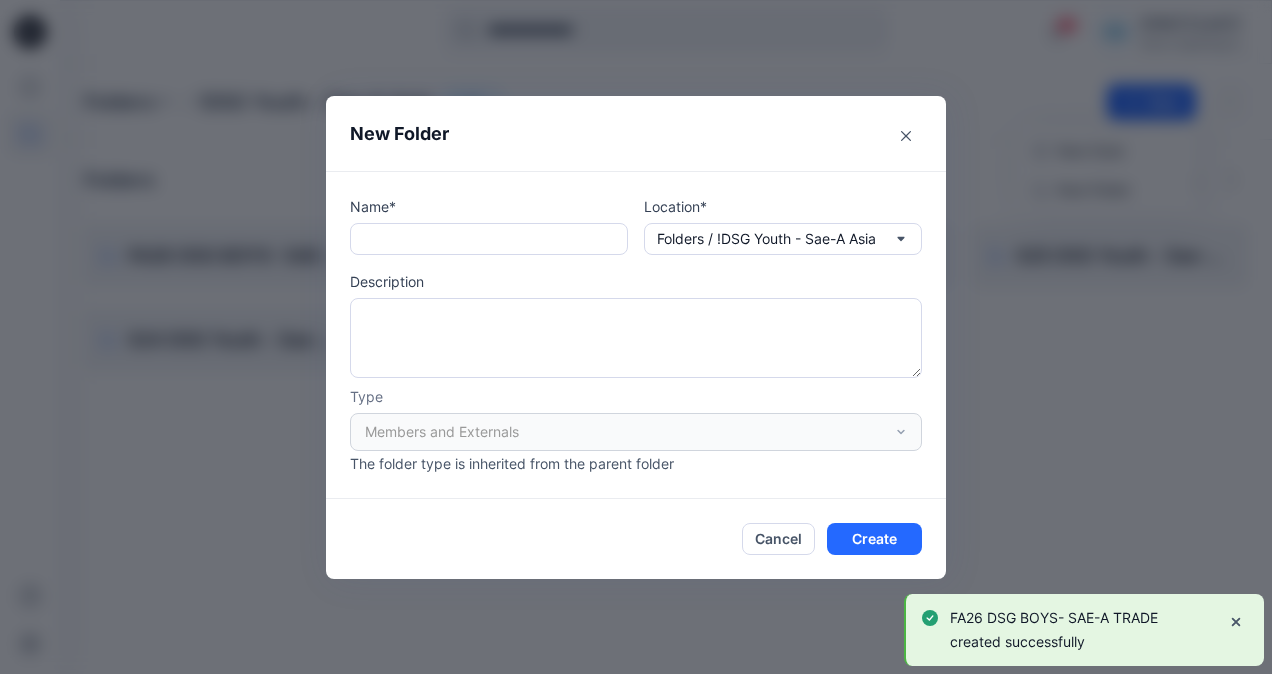 type 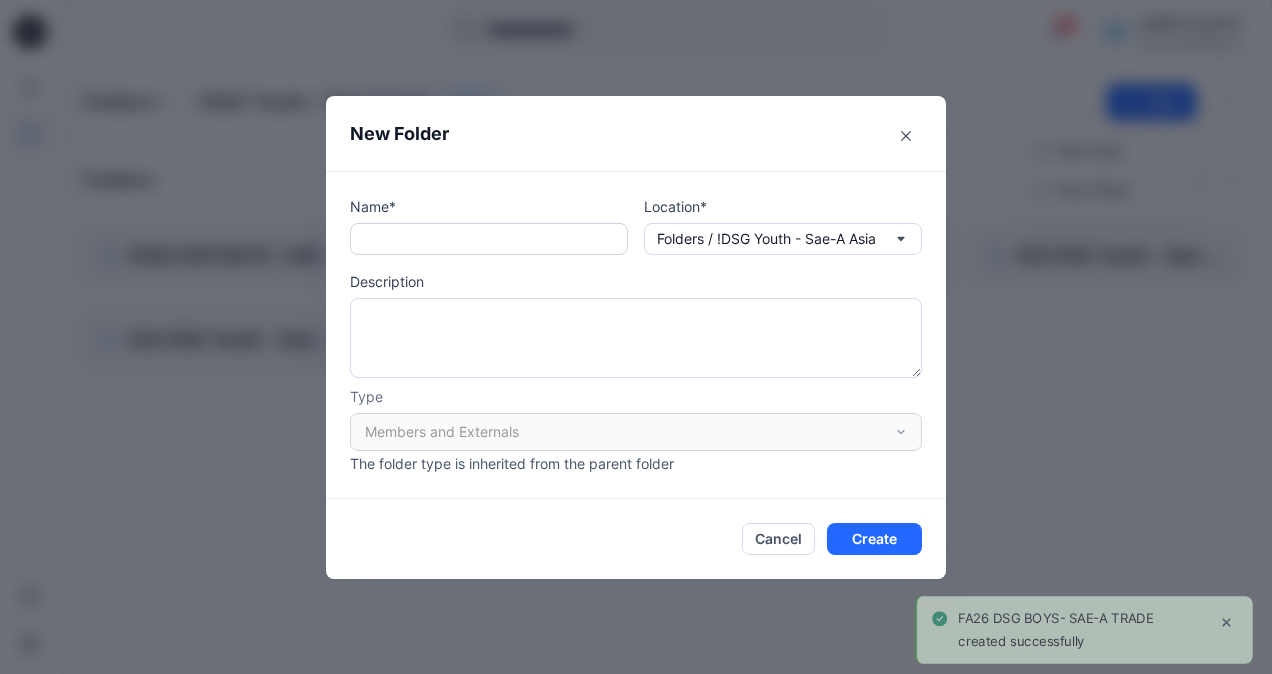 click at bounding box center (489, 239) 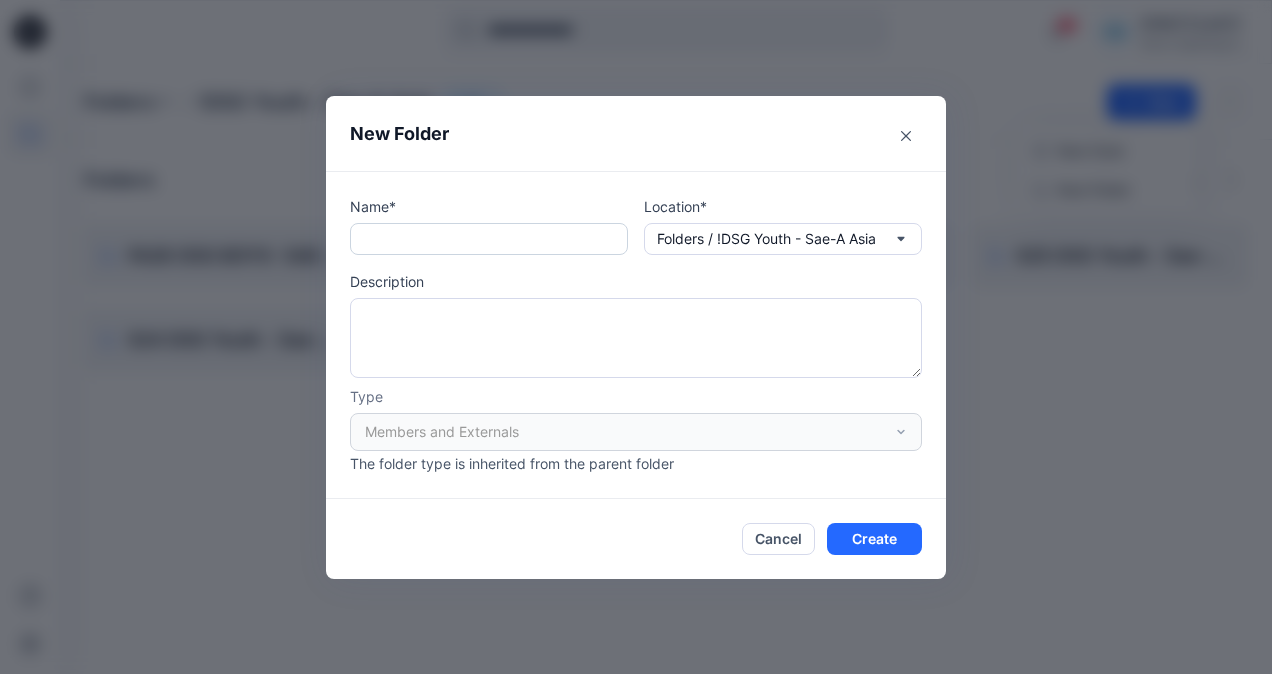 paste on "**********" 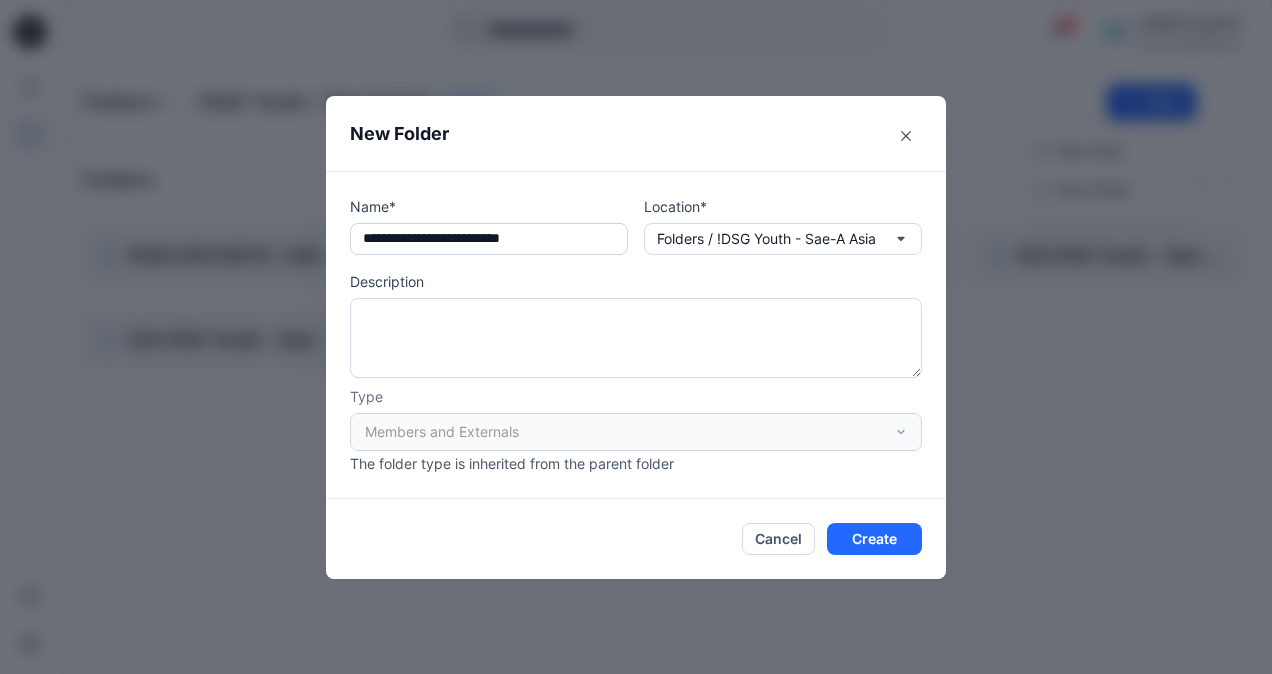 click on "**********" at bounding box center [489, 239] 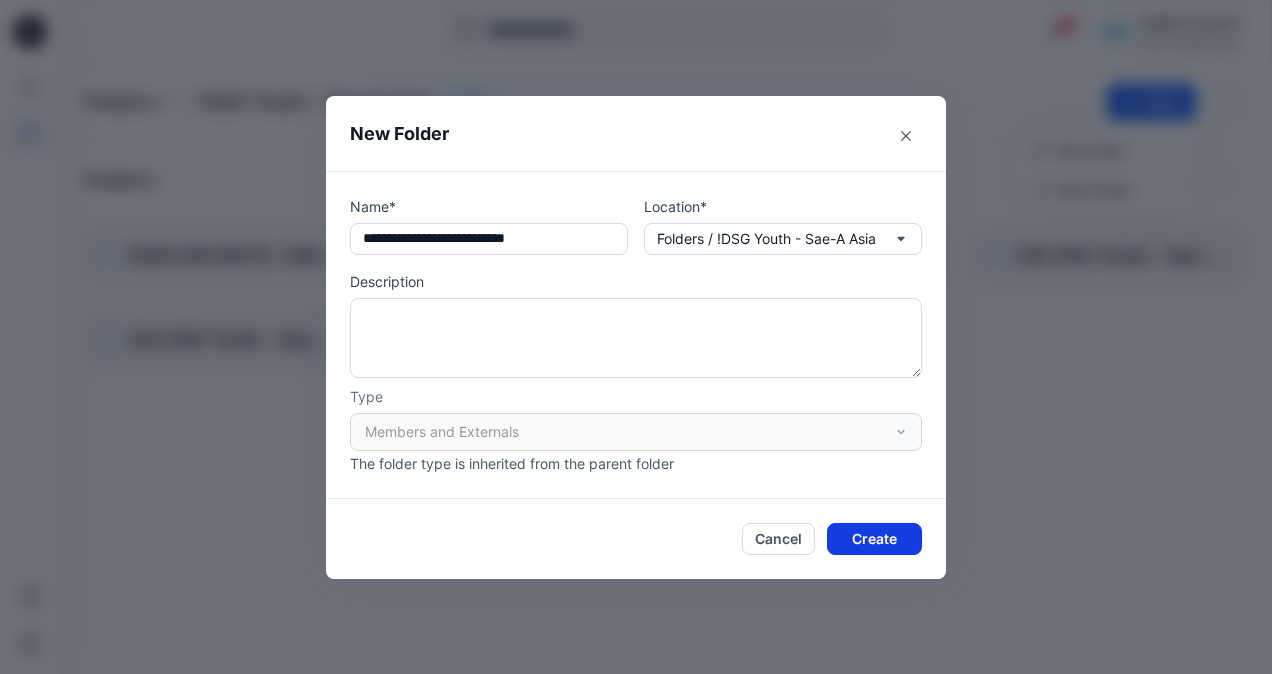 type on "**********" 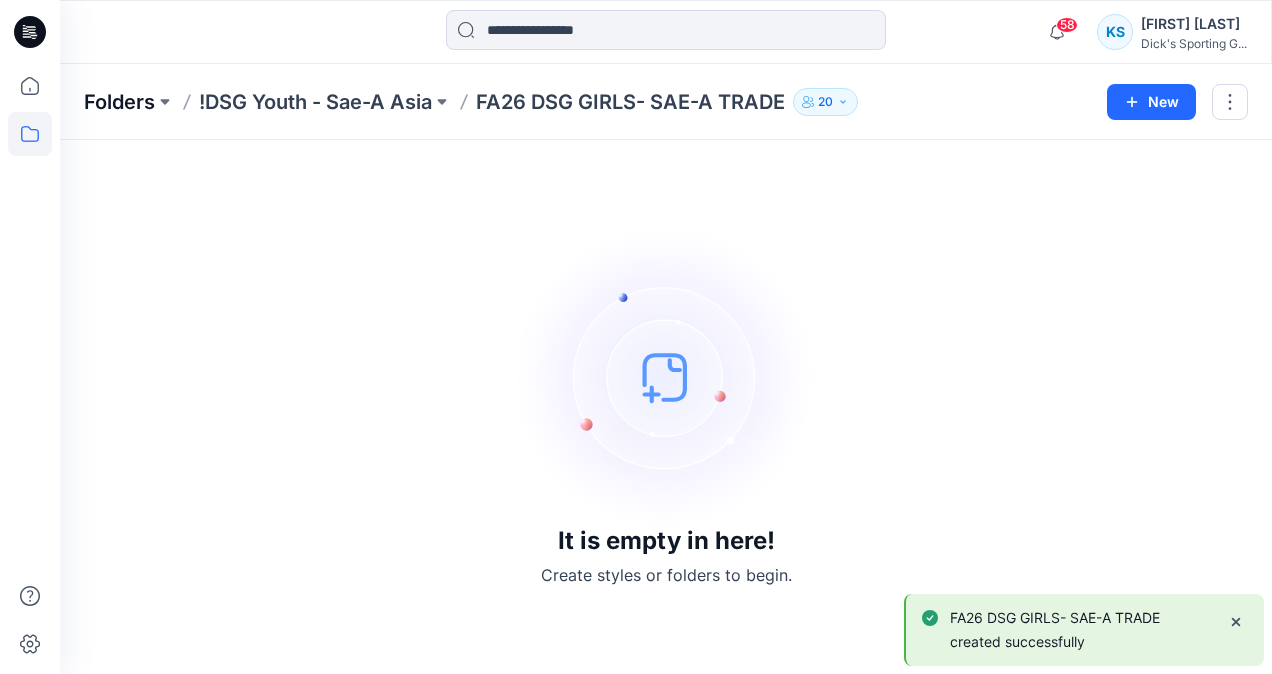click on "Folders" at bounding box center (119, 102) 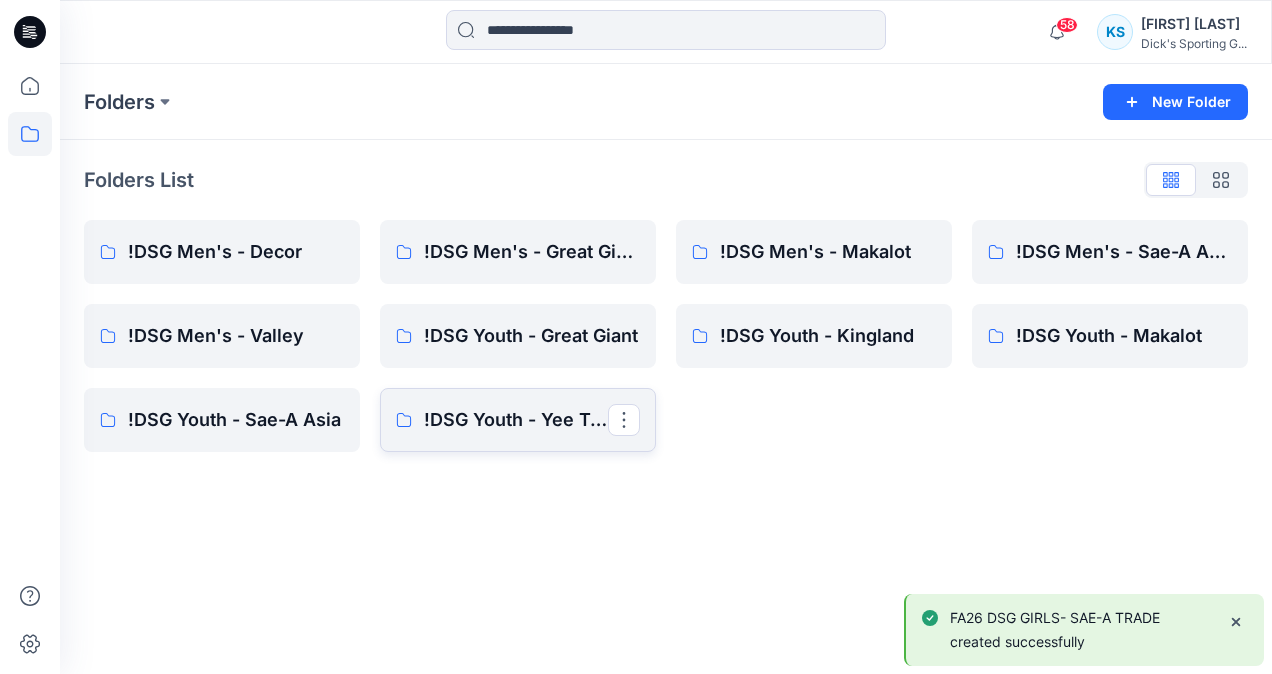 click on "!DSG Youth - Yee Tung" at bounding box center (516, 420) 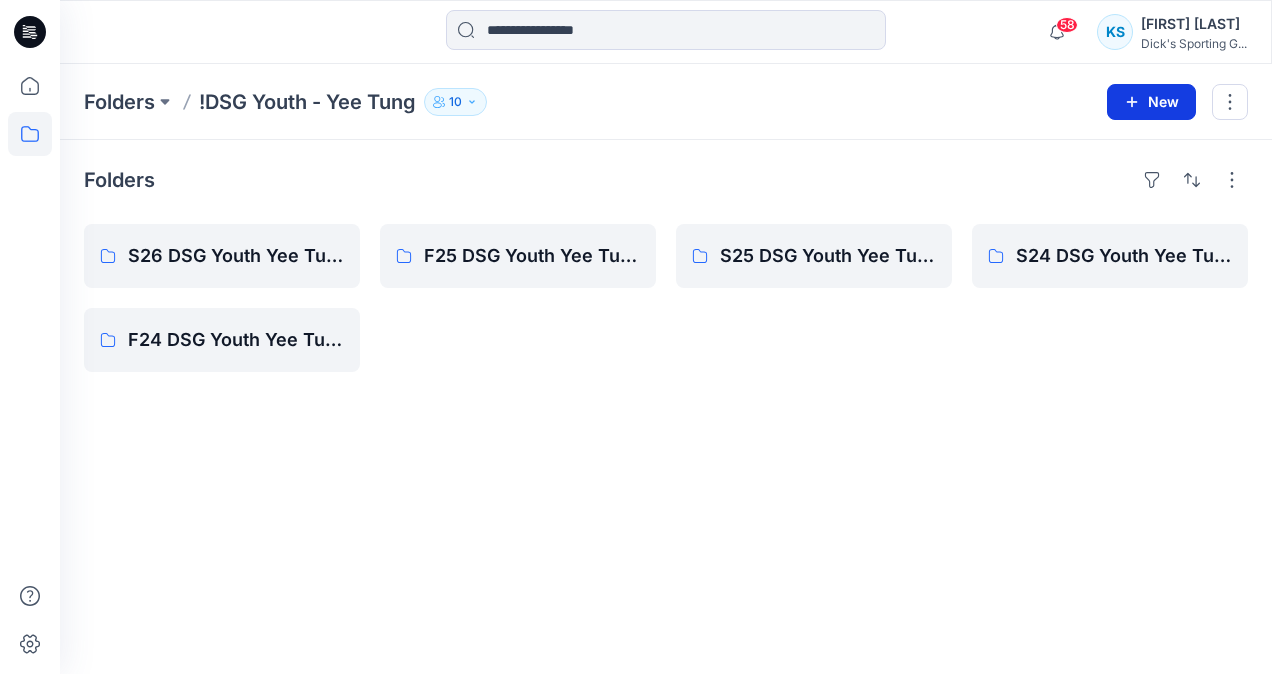 click on "New" at bounding box center [1151, 102] 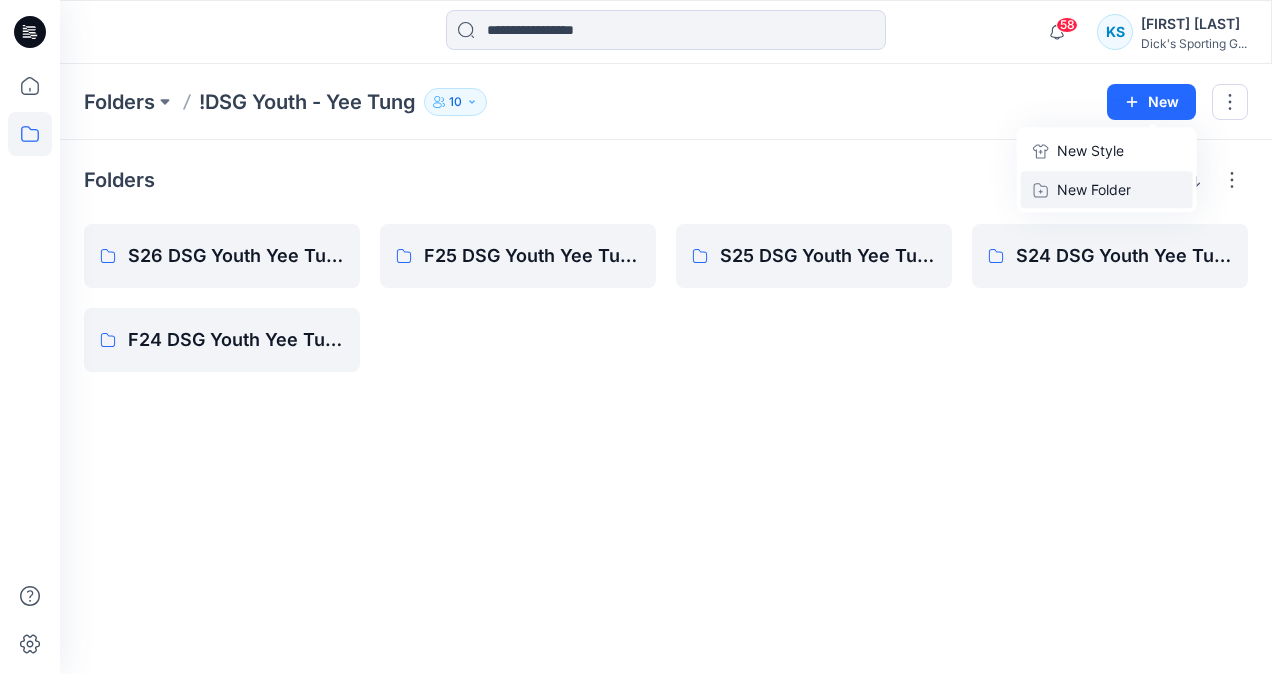 click on "New Folder" at bounding box center [1094, 189] 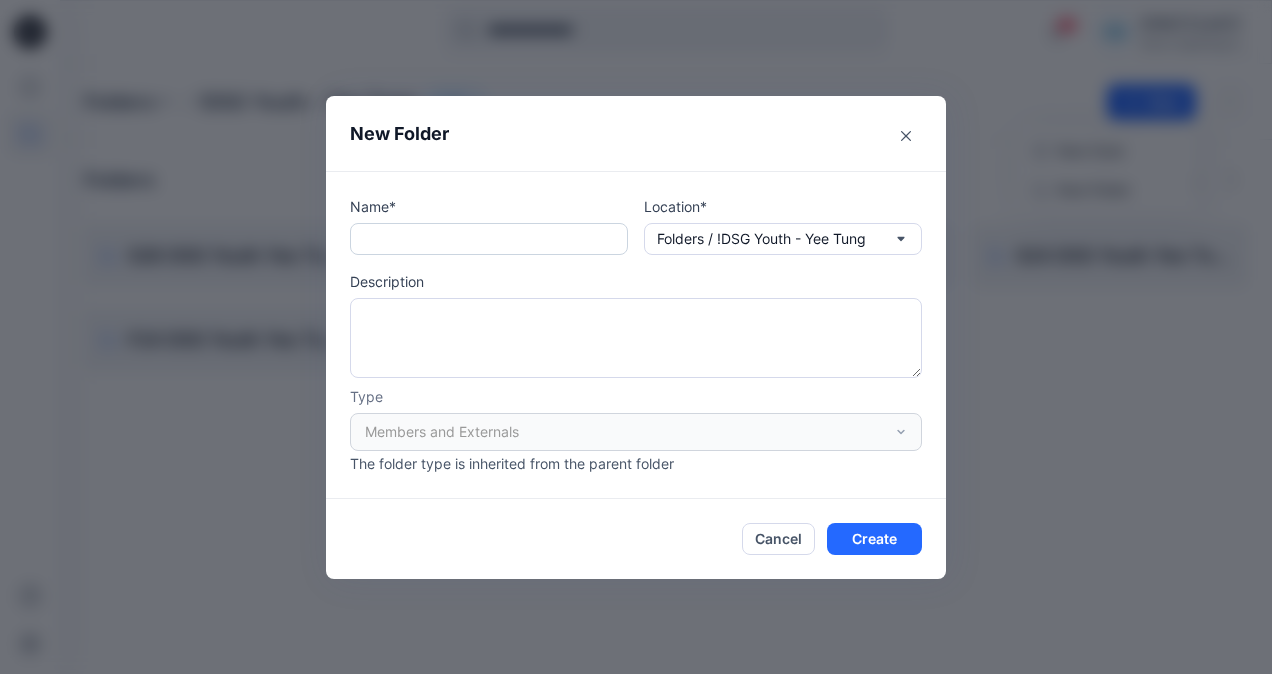 click at bounding box center [489, 239] 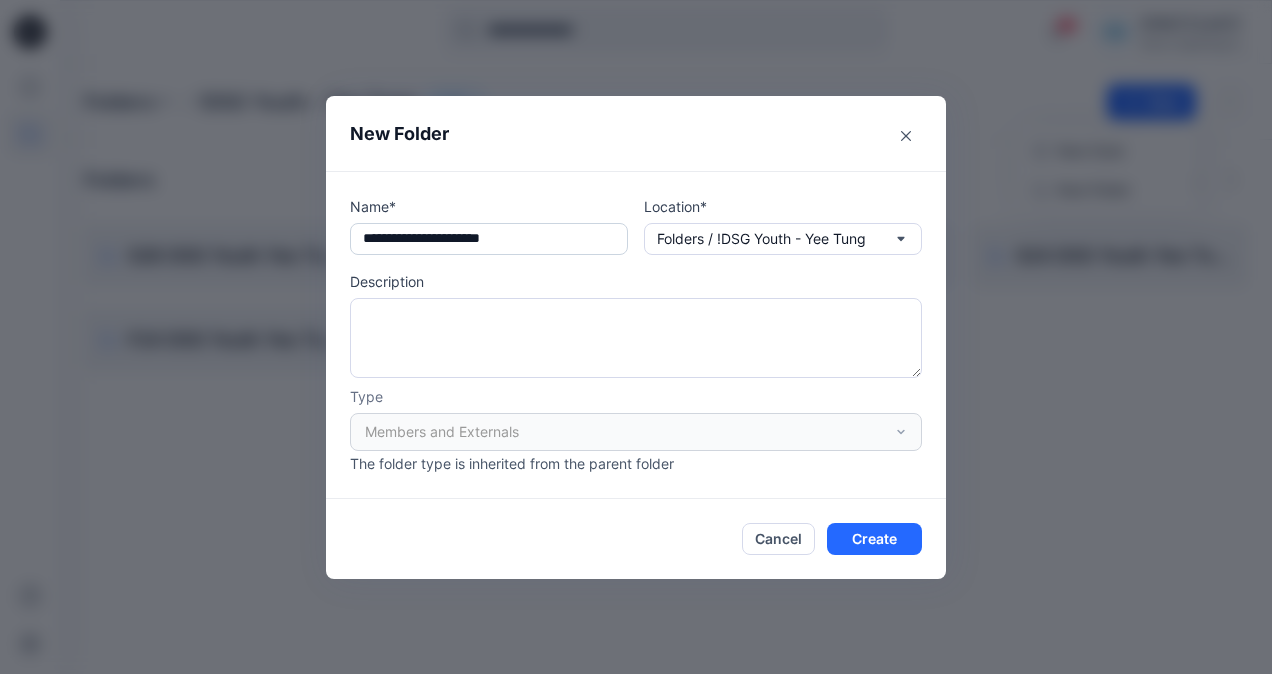 click on "**********" at bounding box center (489, 239) 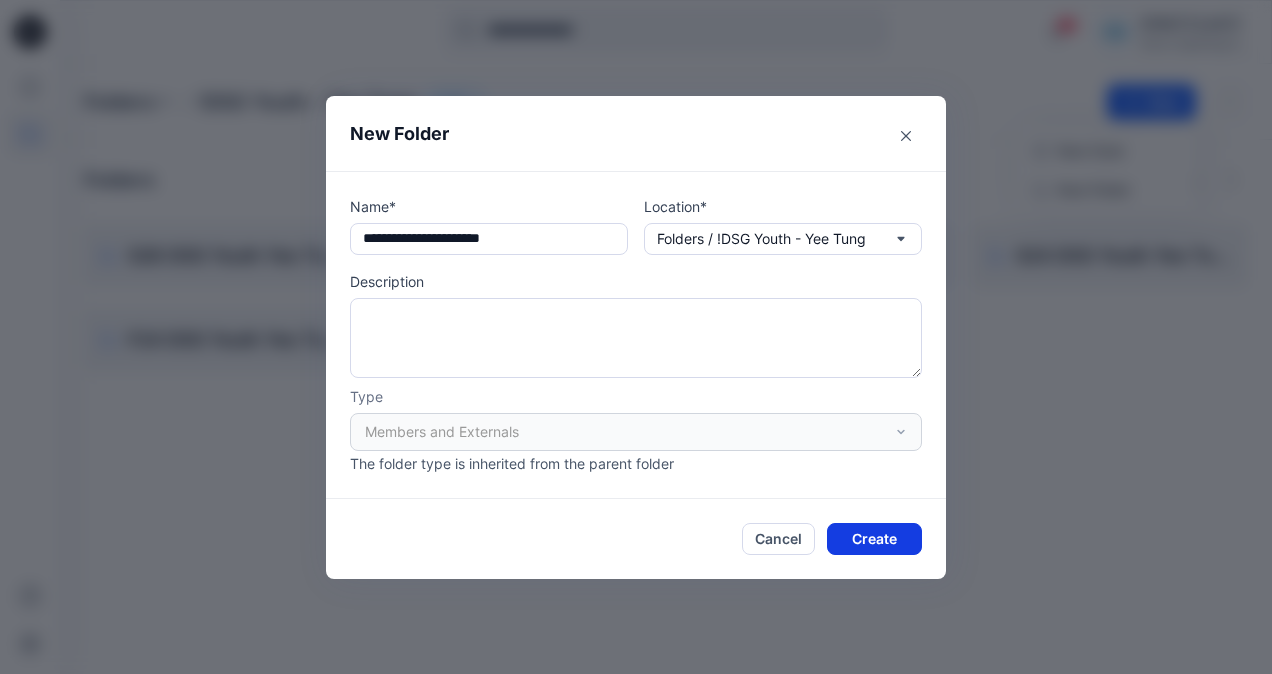 type on "**********" 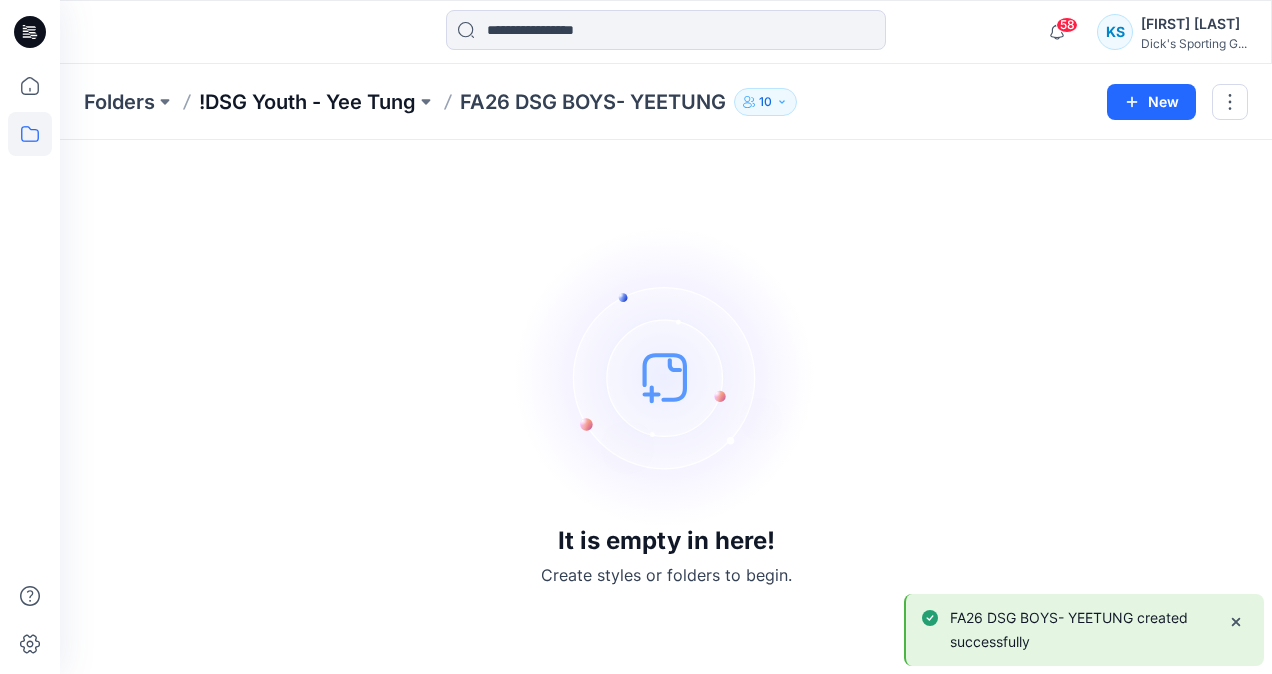 click on "!DSG Youth - Yee Tung" at bounding box center (307, 102) 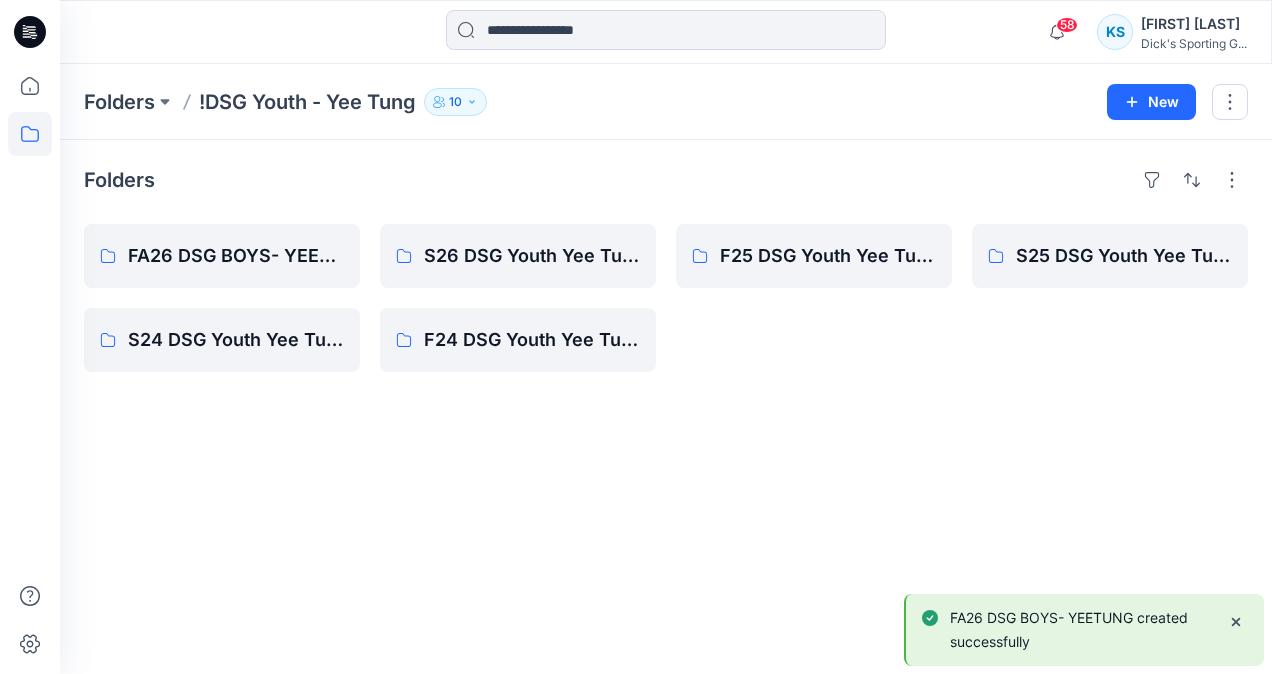 click on "Folders !DSG Youth - Yee Tung 10 New" at bounding box center (666, 102) 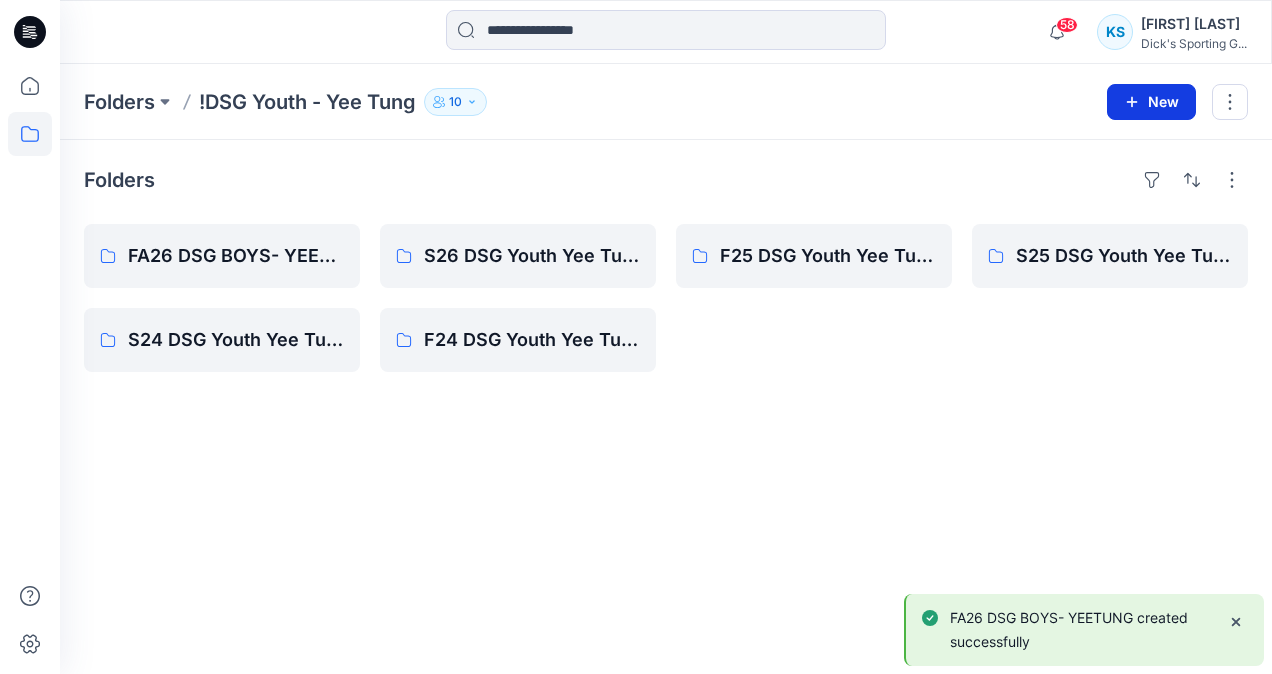 click on "New" at bounding box center (1151, 102) 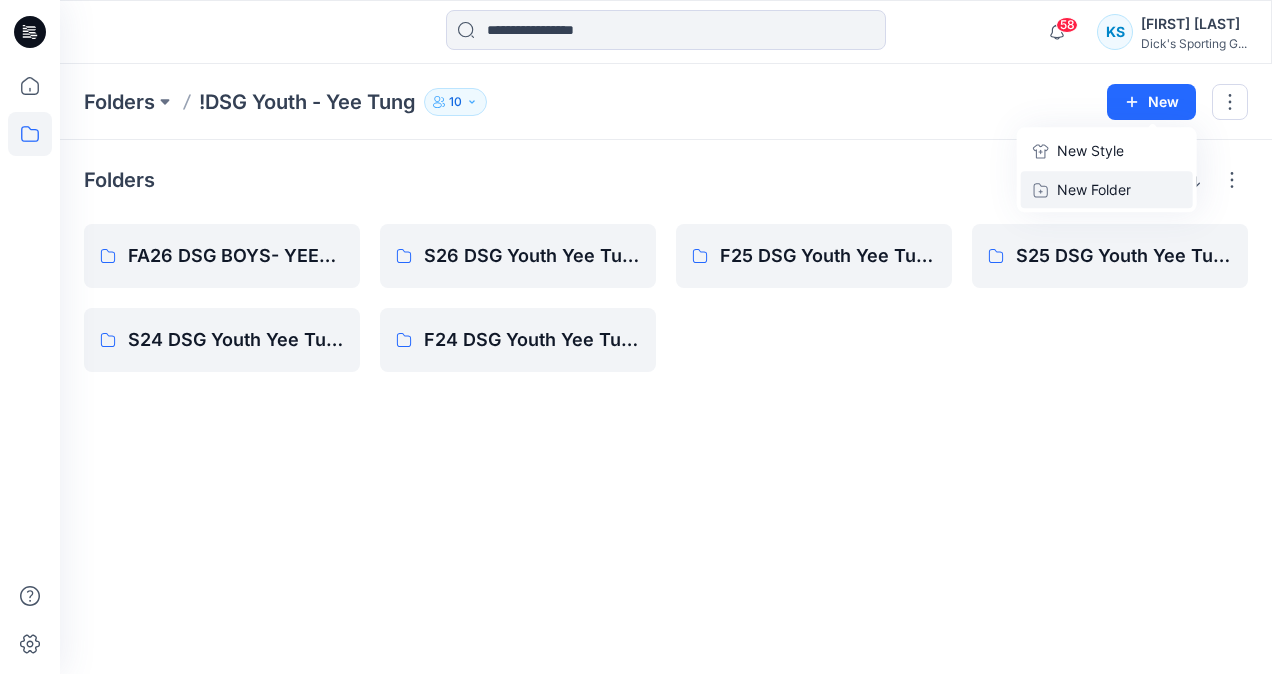 click on "New Folder" at bounding box center [1094, 189] 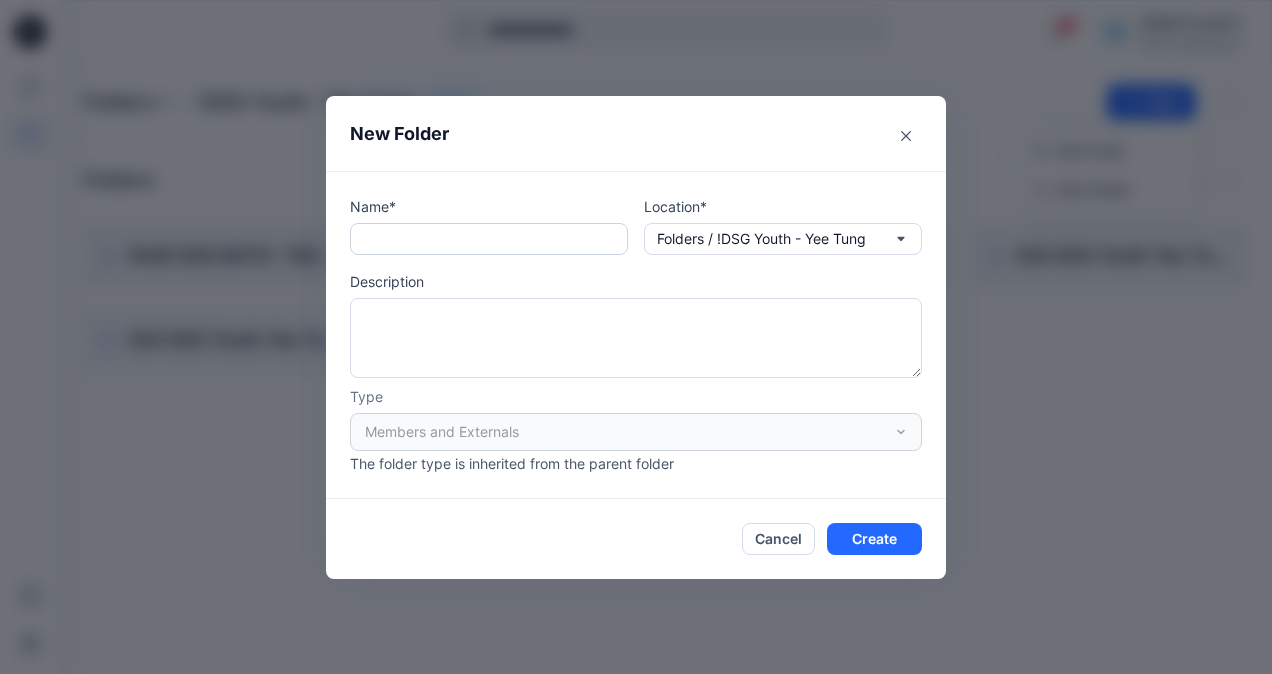 click at bounding box center (489, 239) 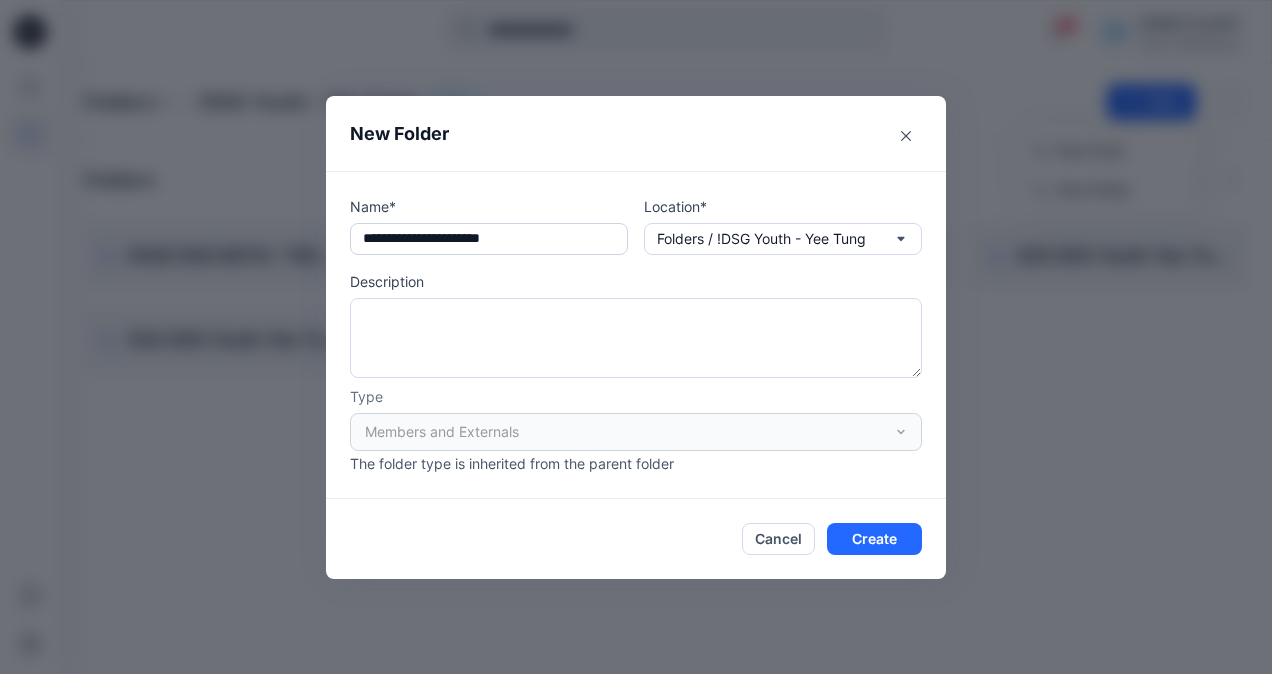 click on "**********" at bounding box center (489, 239) 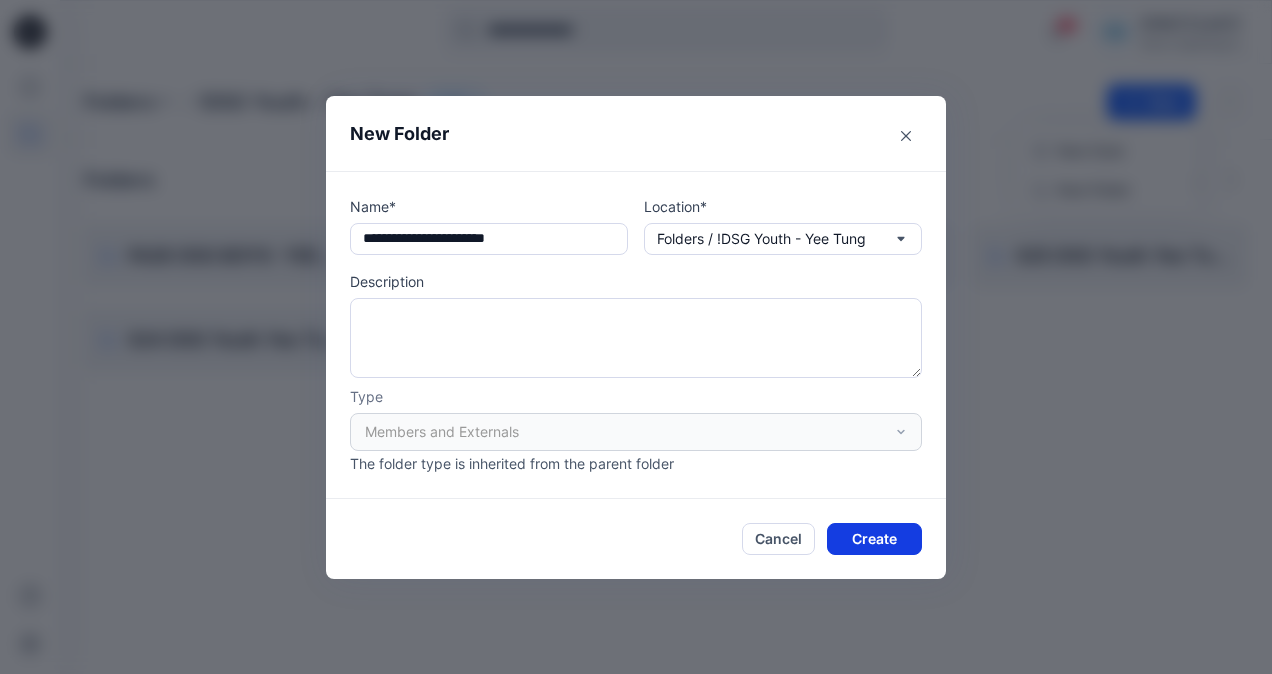 type on "**********" 